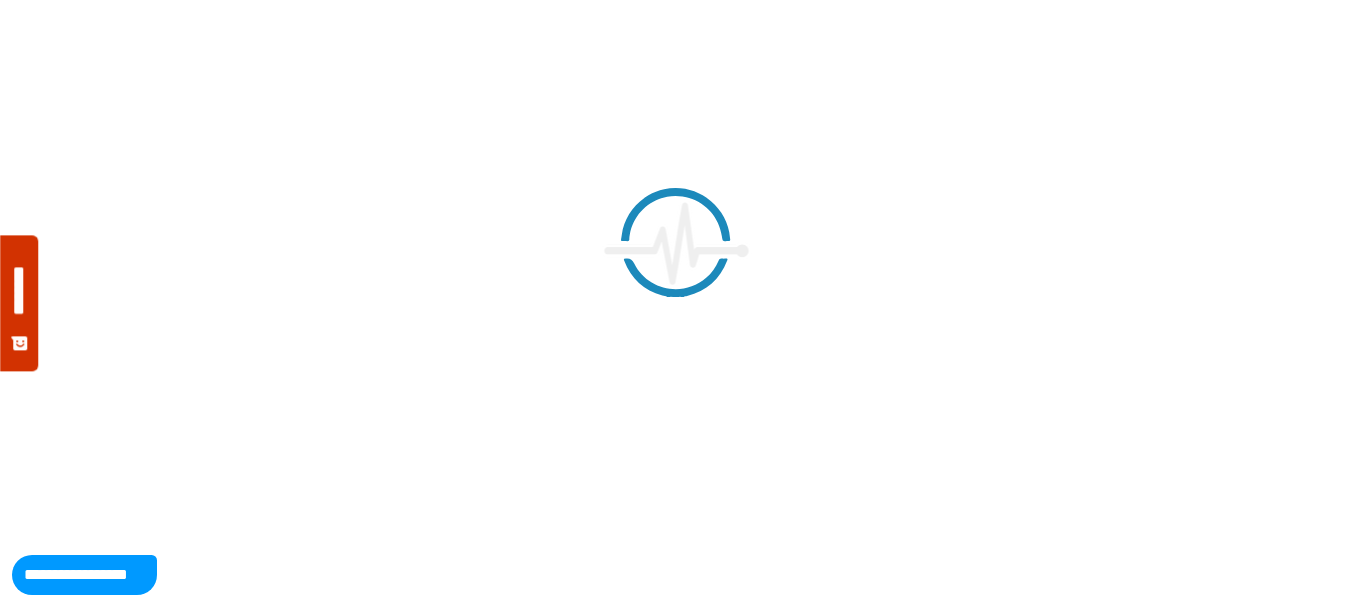 scroll, scrollTop: 0, scrollLeft: 0, axis: both 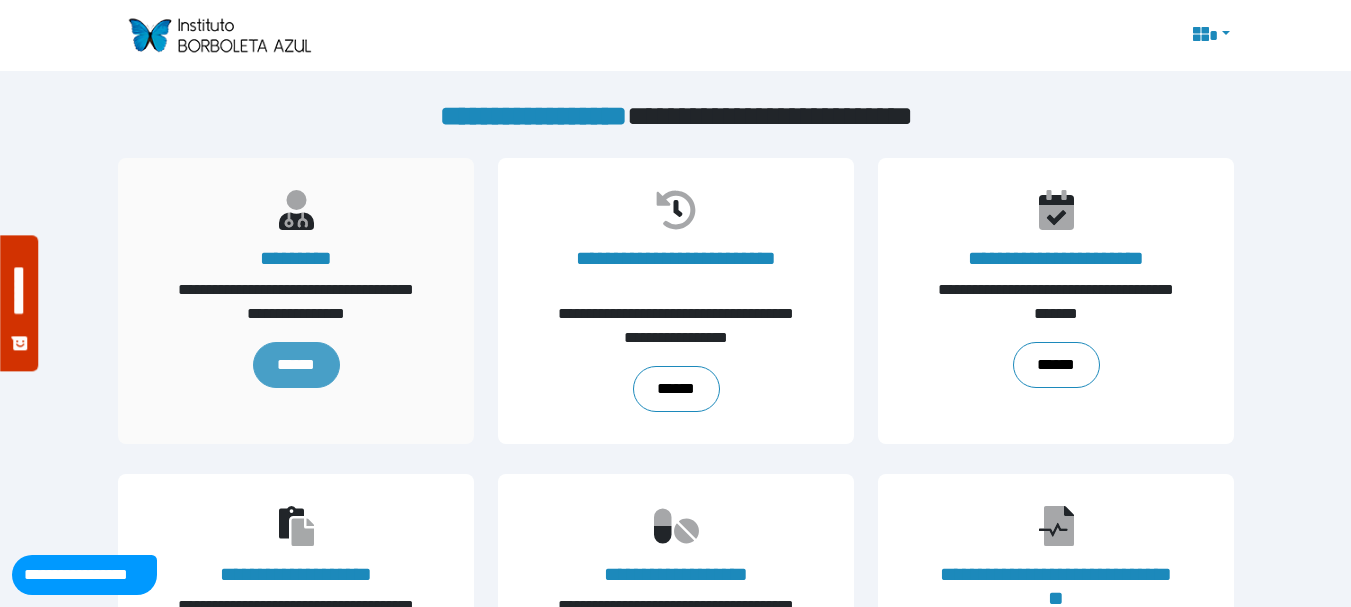 click on "******" at bounding box center [295, 365] 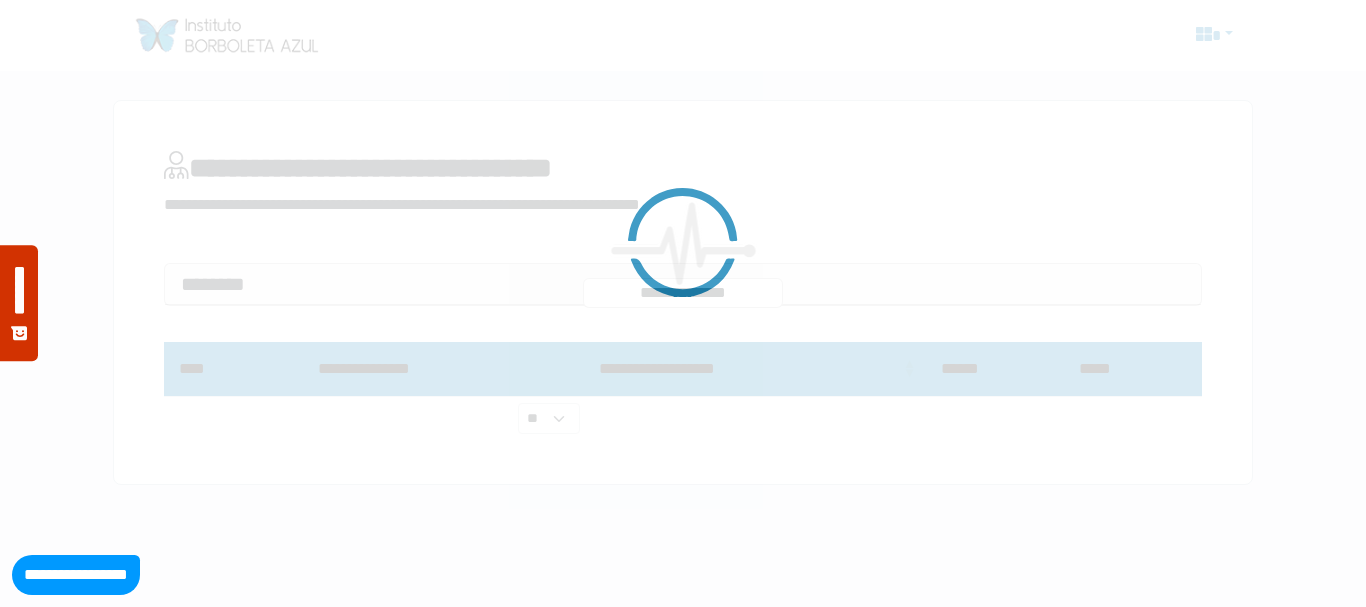 scroll, scrollTop: 0, scrollLeft: 0, axis: both 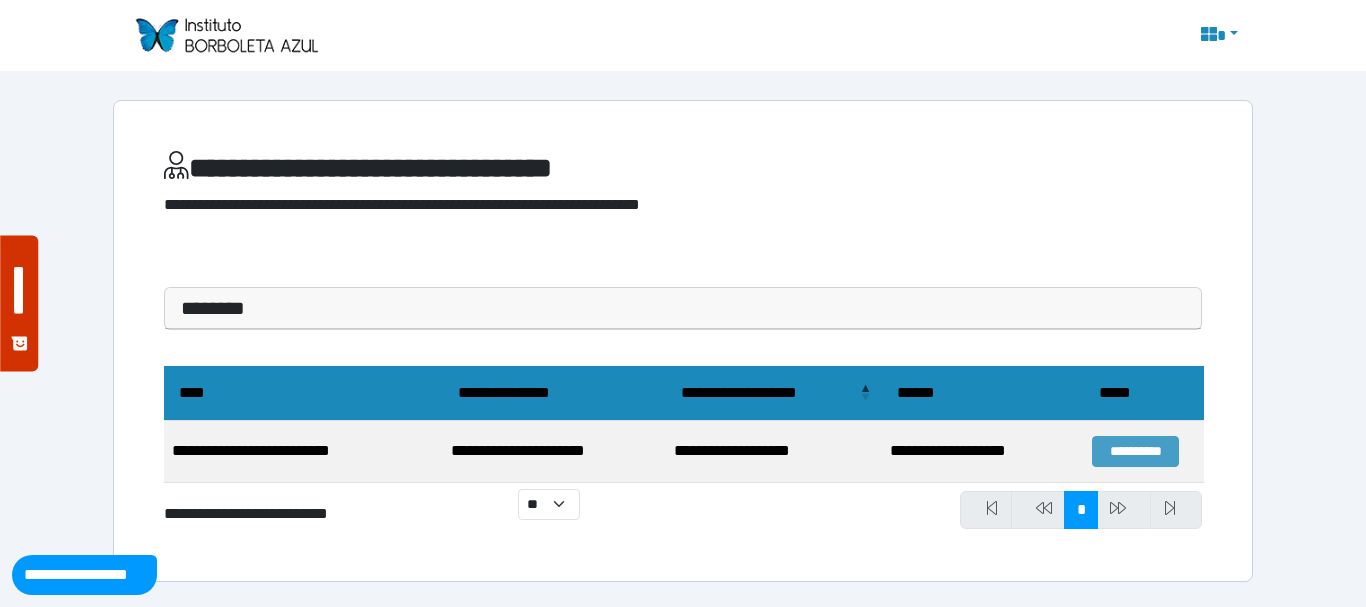 click on "**********" at bounding box center (1135, 451) 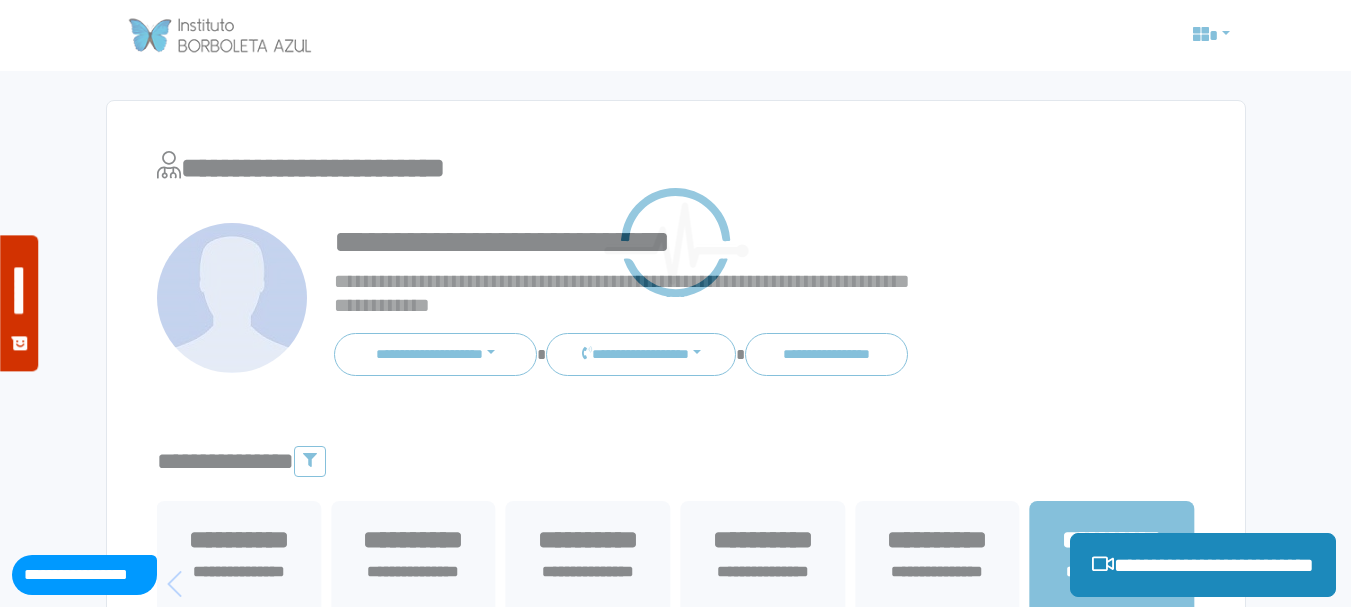 scroll, scrollTop: 0, scrollLeft: 0, axis: both 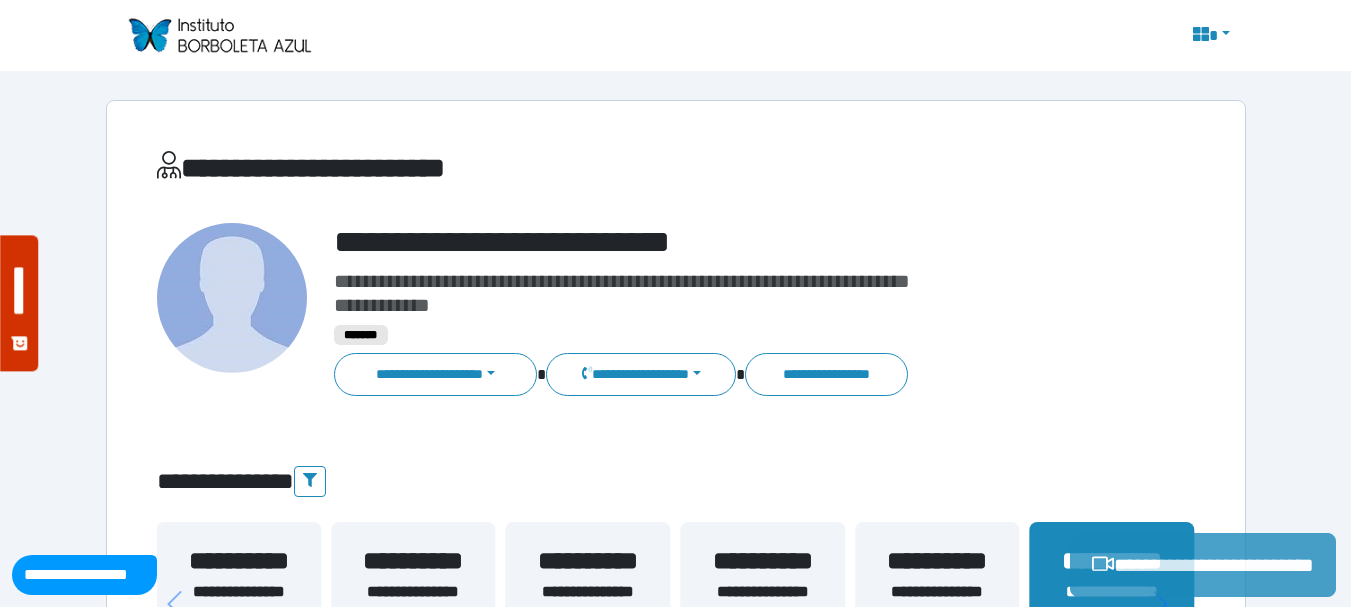 click on "**********" at bounding box center (1203, 565) 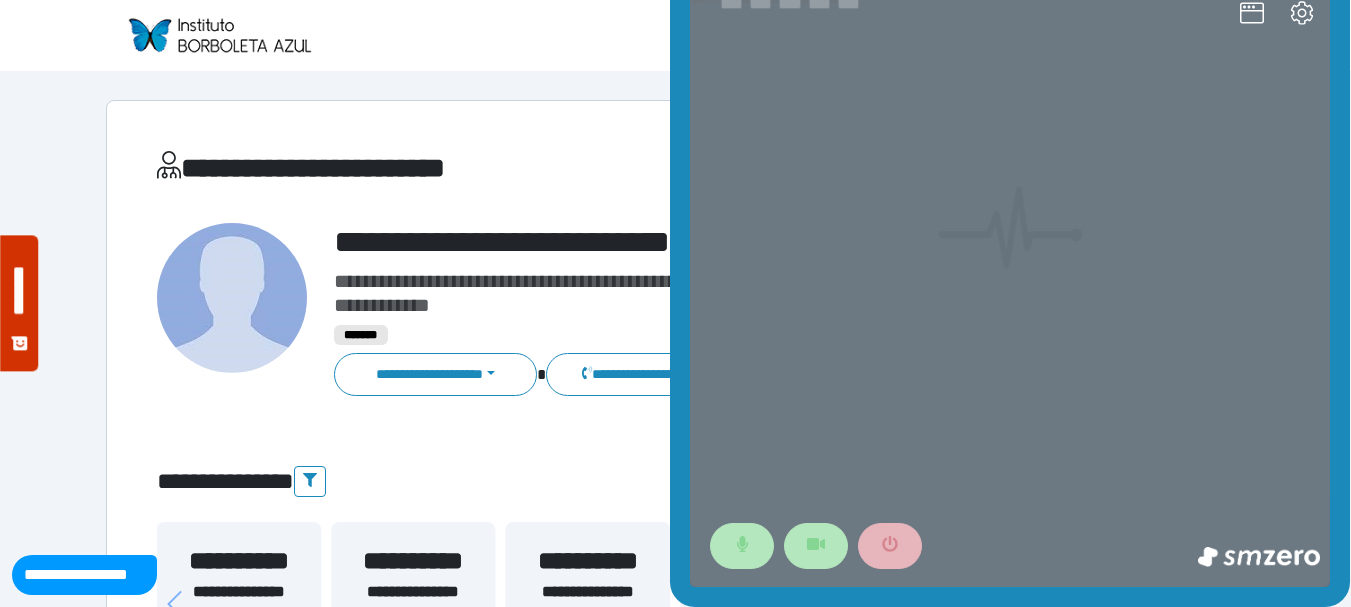 scroll, scrollTop: 0, scrollLeft: 0, axis: both 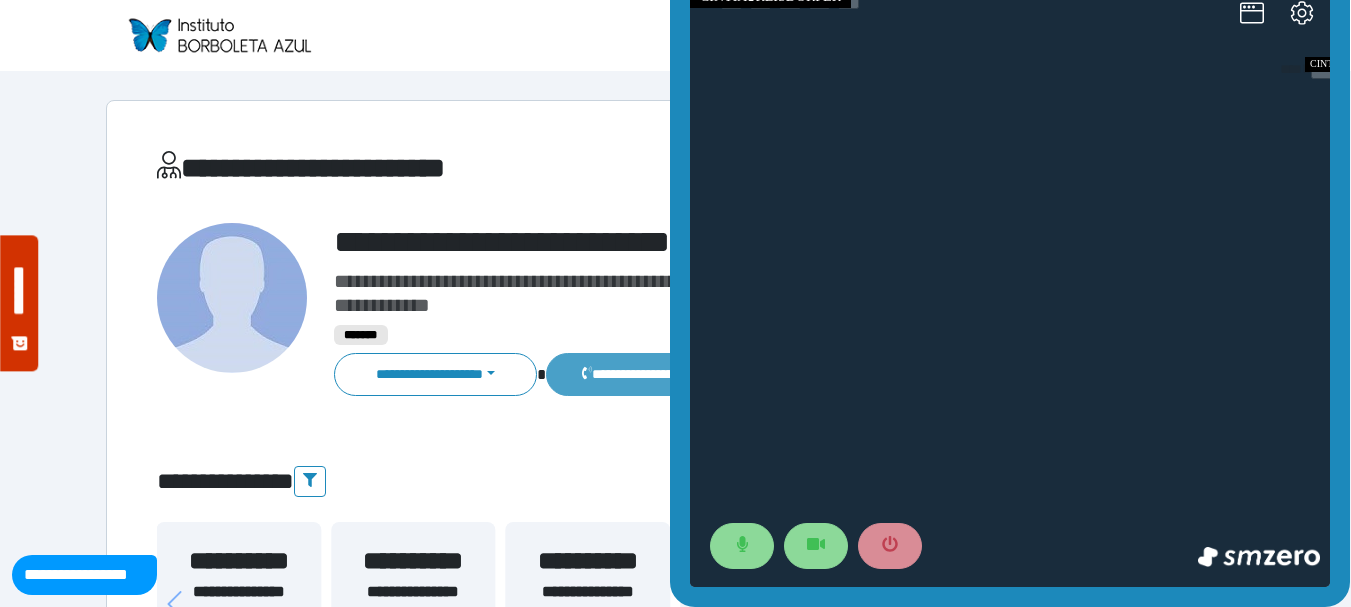 click on "**********" at bounding box center [640, 374] 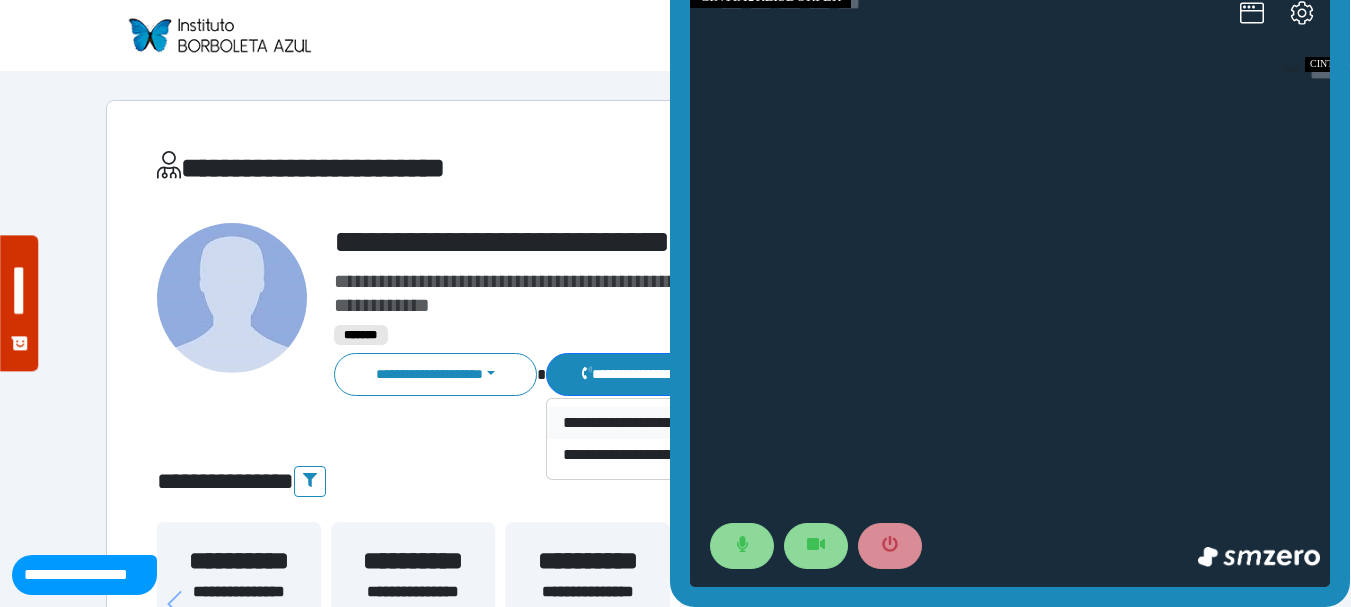 click on "**********" at bounding box center (690, 423) 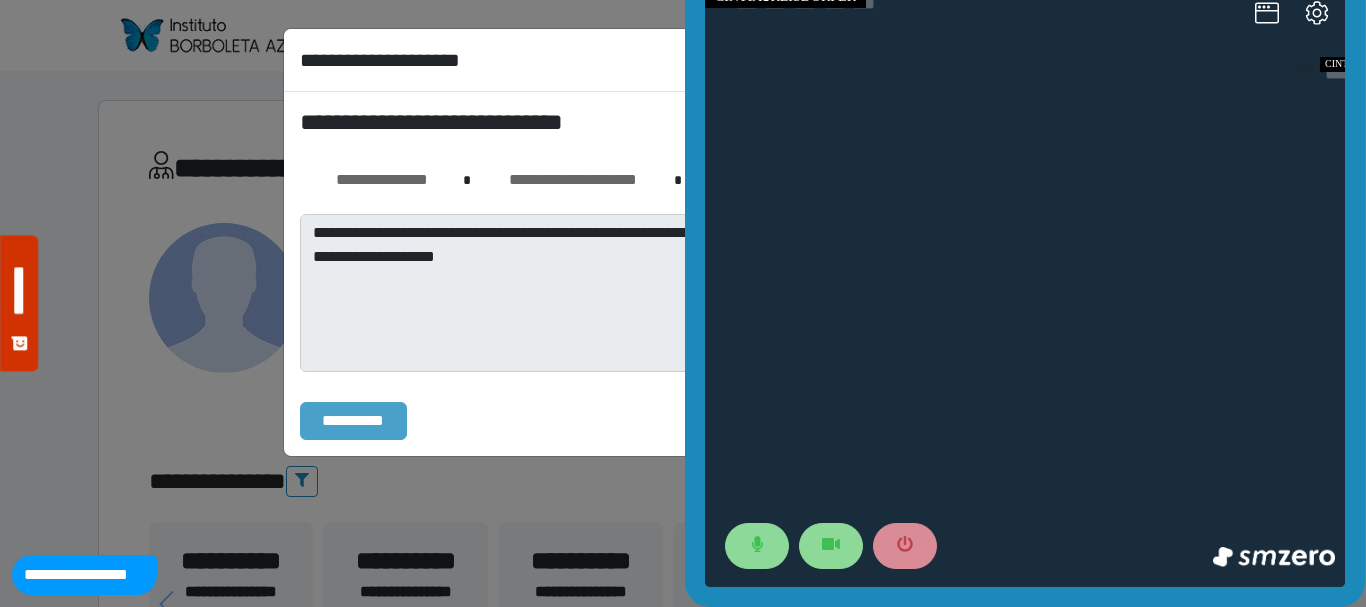 click on "**********" at bounding box center (353, 421) 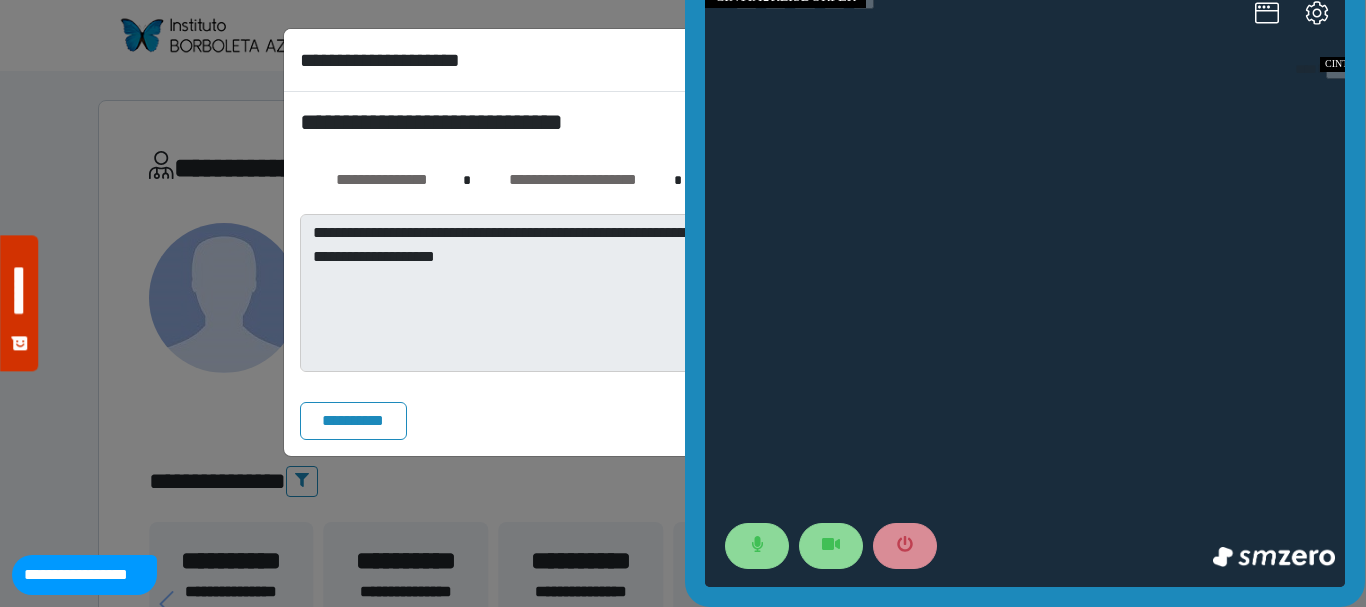 click on "**********" at bounding box center (683, 274) 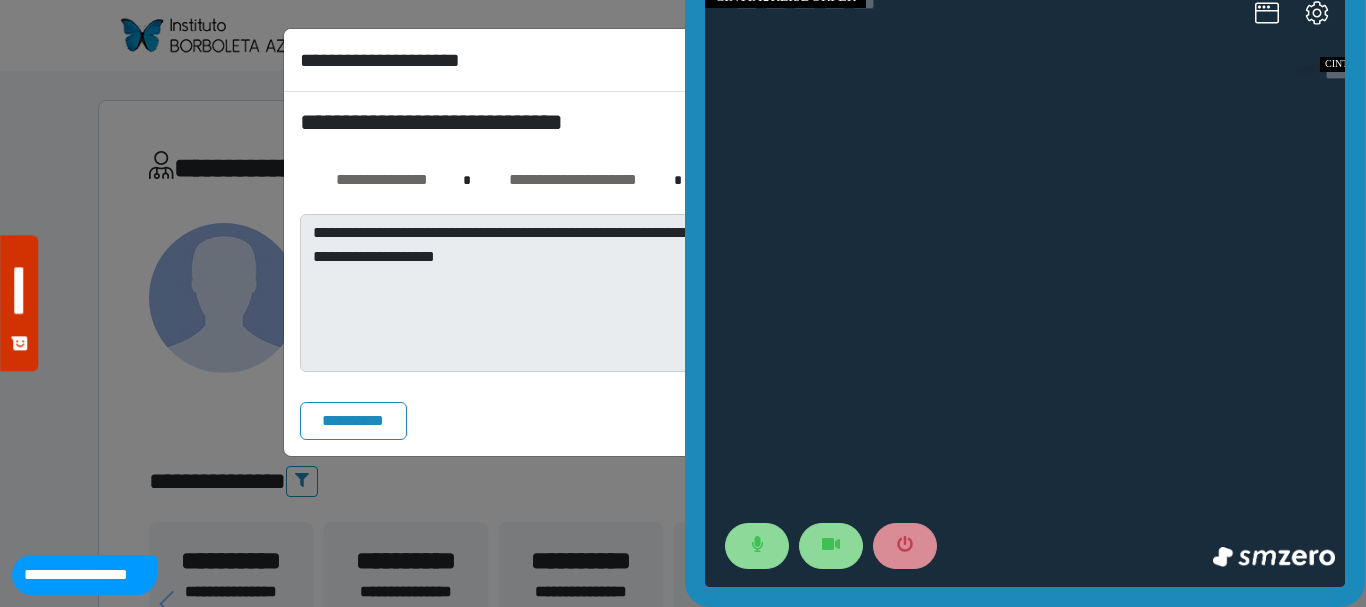 click on "**********" at bounding box center [683, 303] 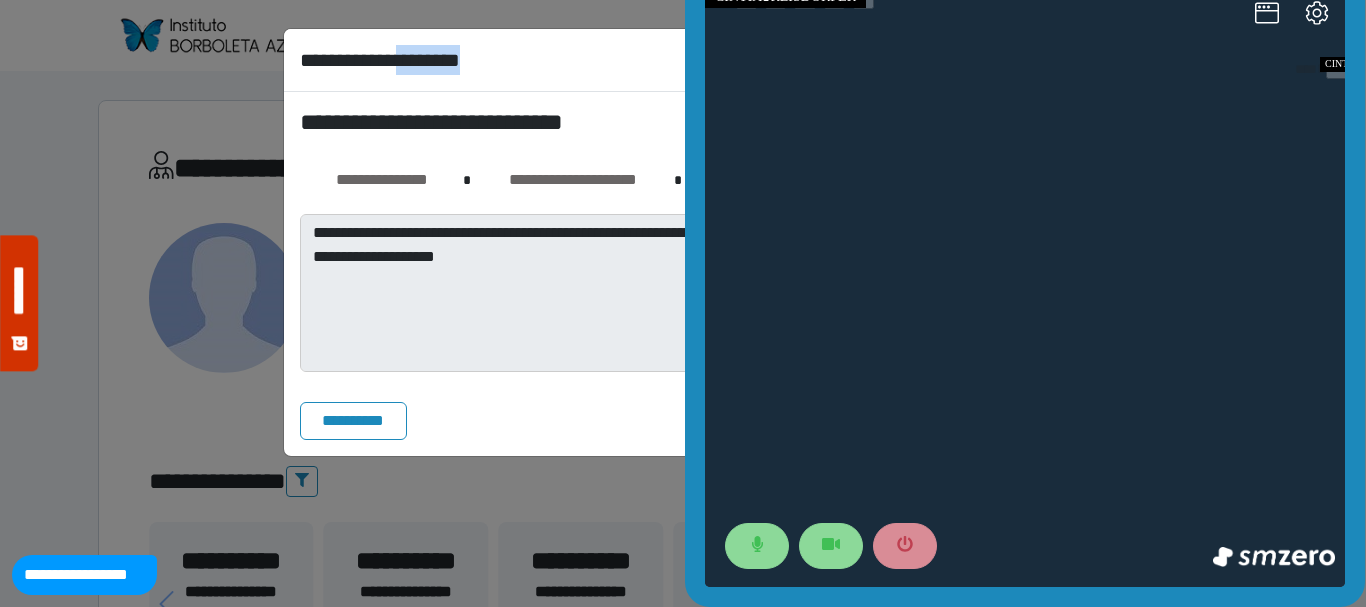 drag, startPoint x: 569, startPoint y: 62, endPoint x: 427, endPoint y: 47, distance: 142.79005 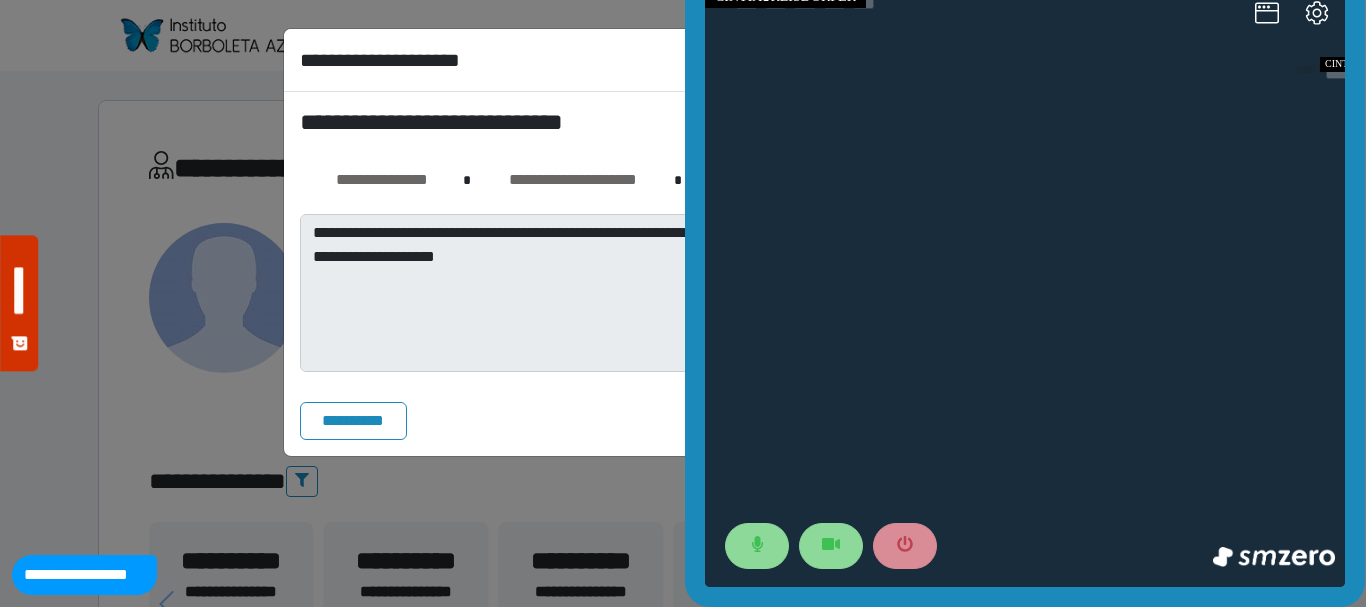 click on "**********" at bounding box center [683, 303] 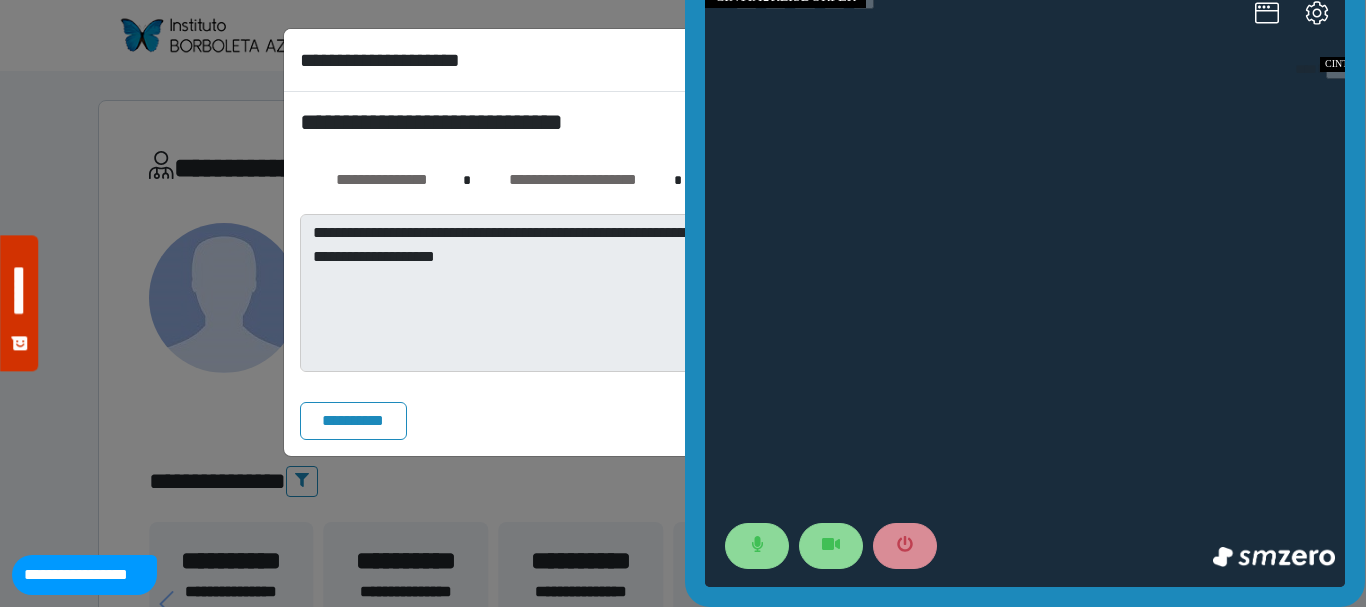click on "**********" at bounding box center (683, 303) 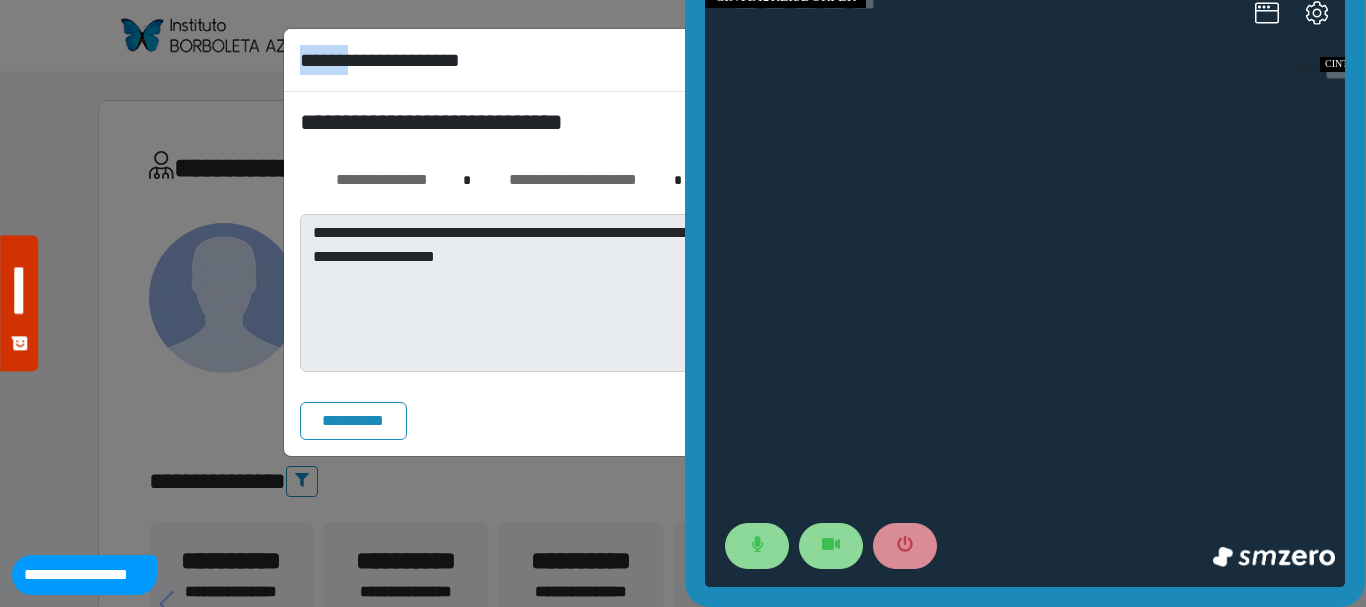 drag, startPoint x: 373, startPoint y: 33, endPoint x: 265, endPoint y: 54, distance: 110.02273 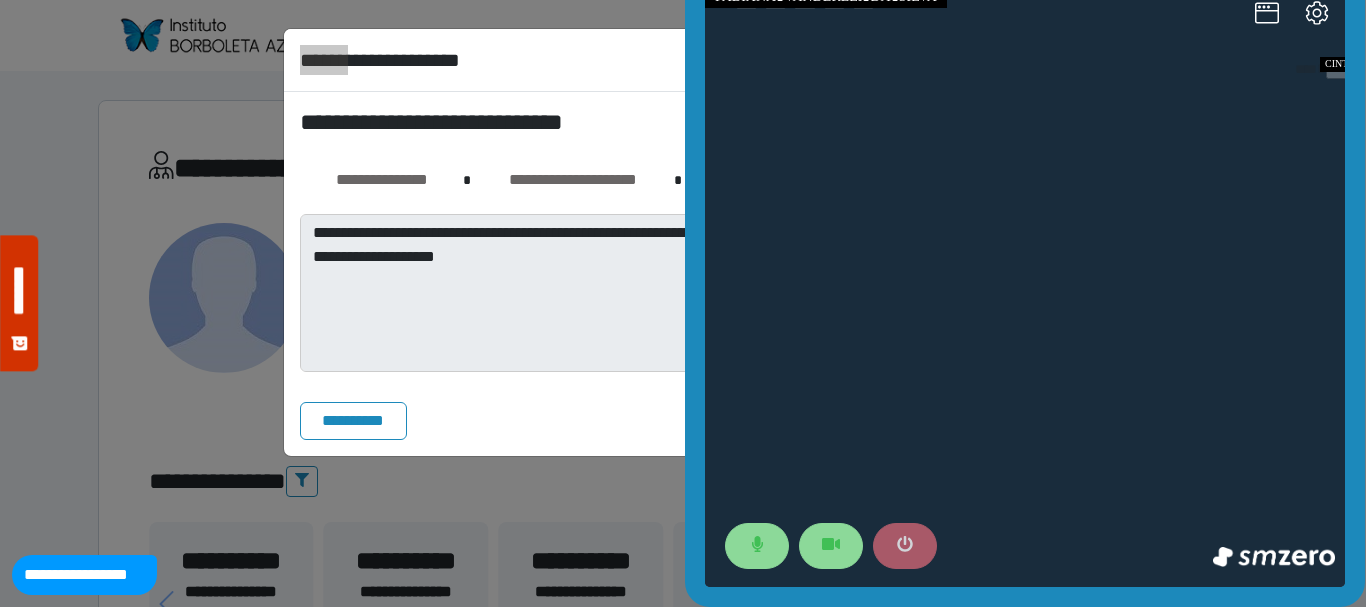 click 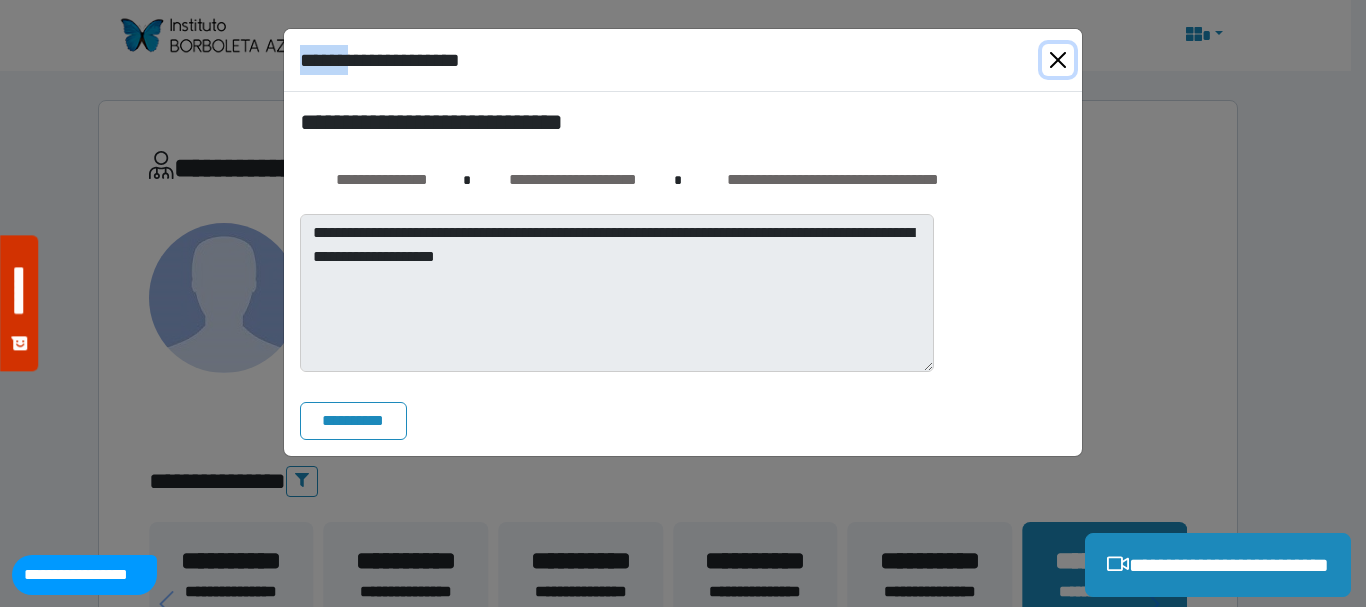 click at bounding box center (1058, 60) 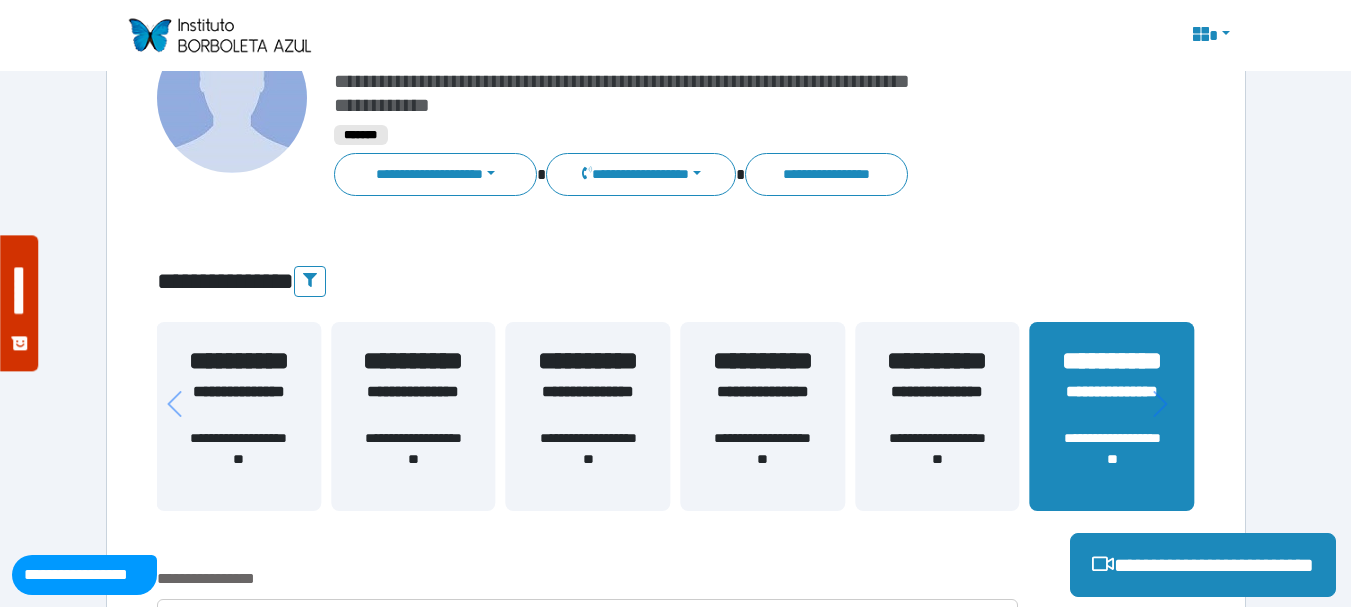 scroll, scrollTop: 500, scrollLeft: 0, axis: vertical 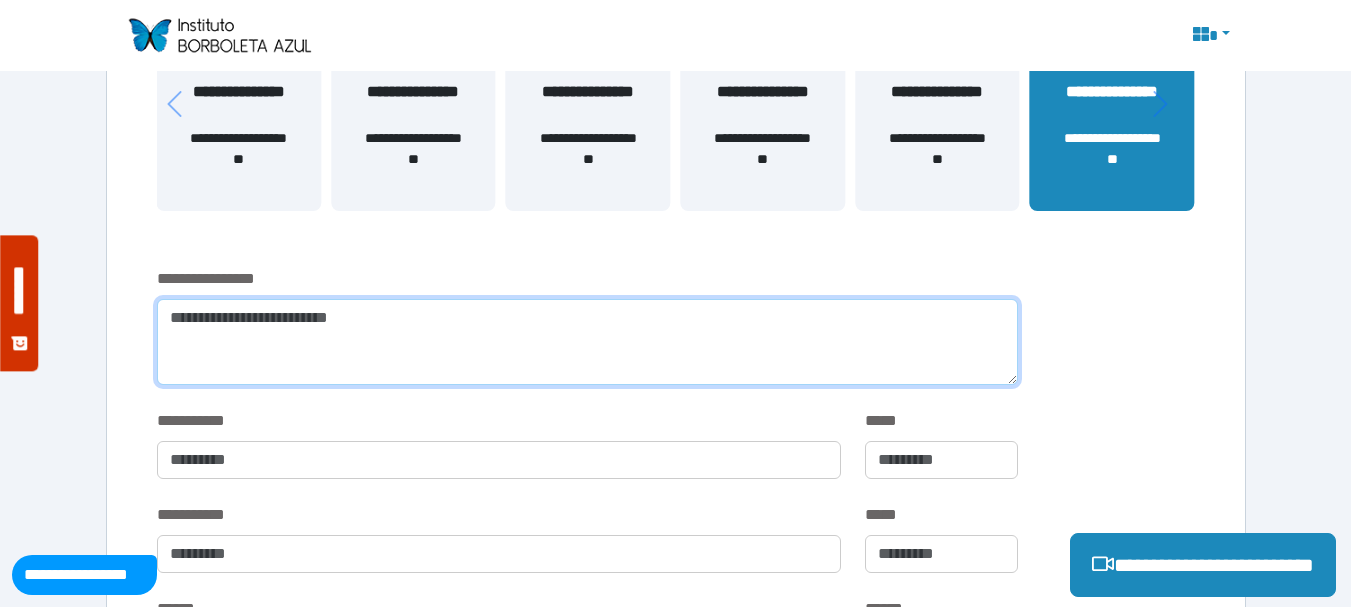 click at bounding box center [587, 342] 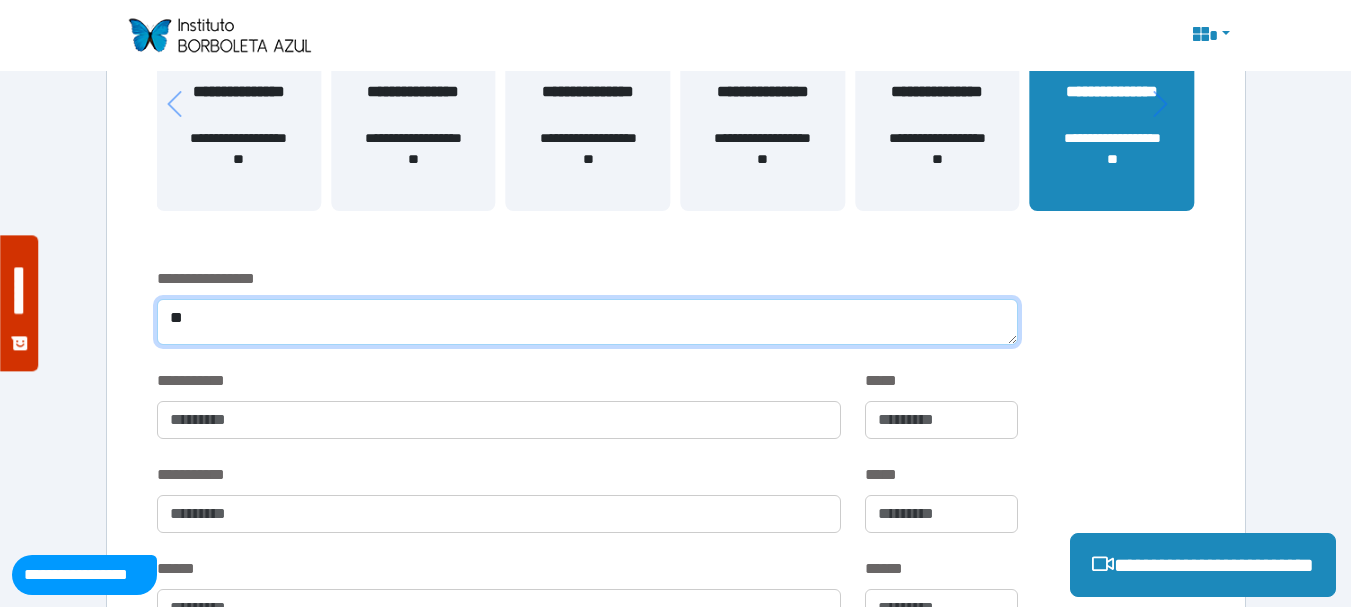 type on "*" 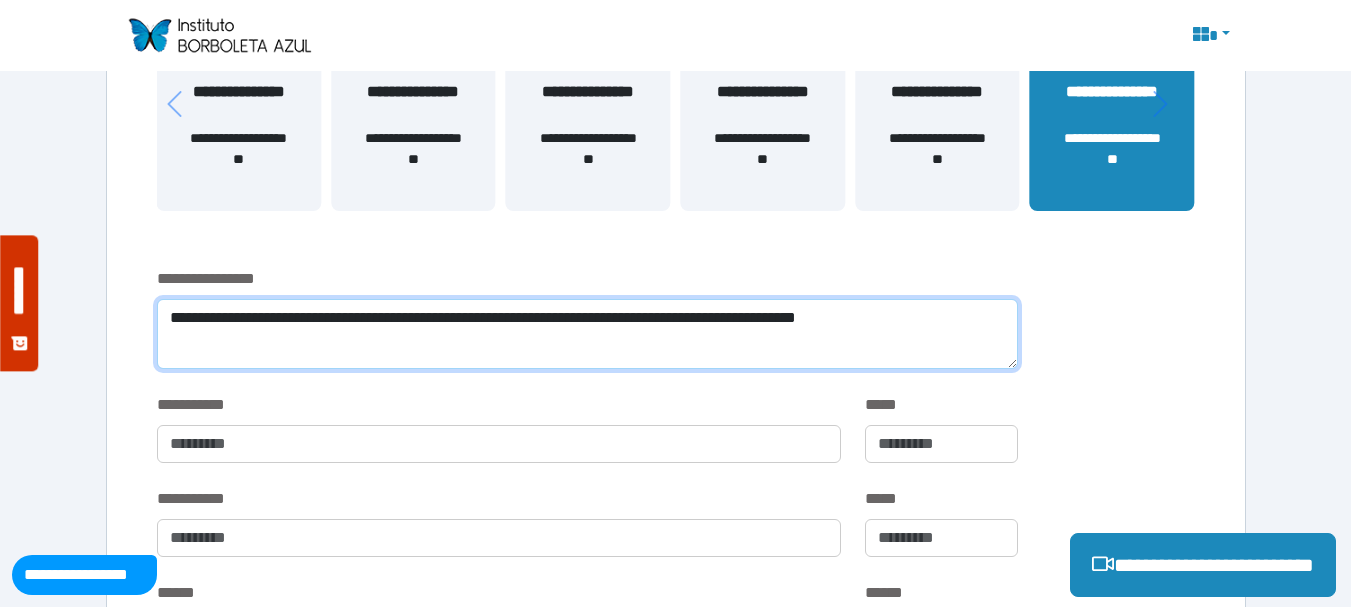 scroll, scrollTop: 0, scrollLeft: 0, axis: both 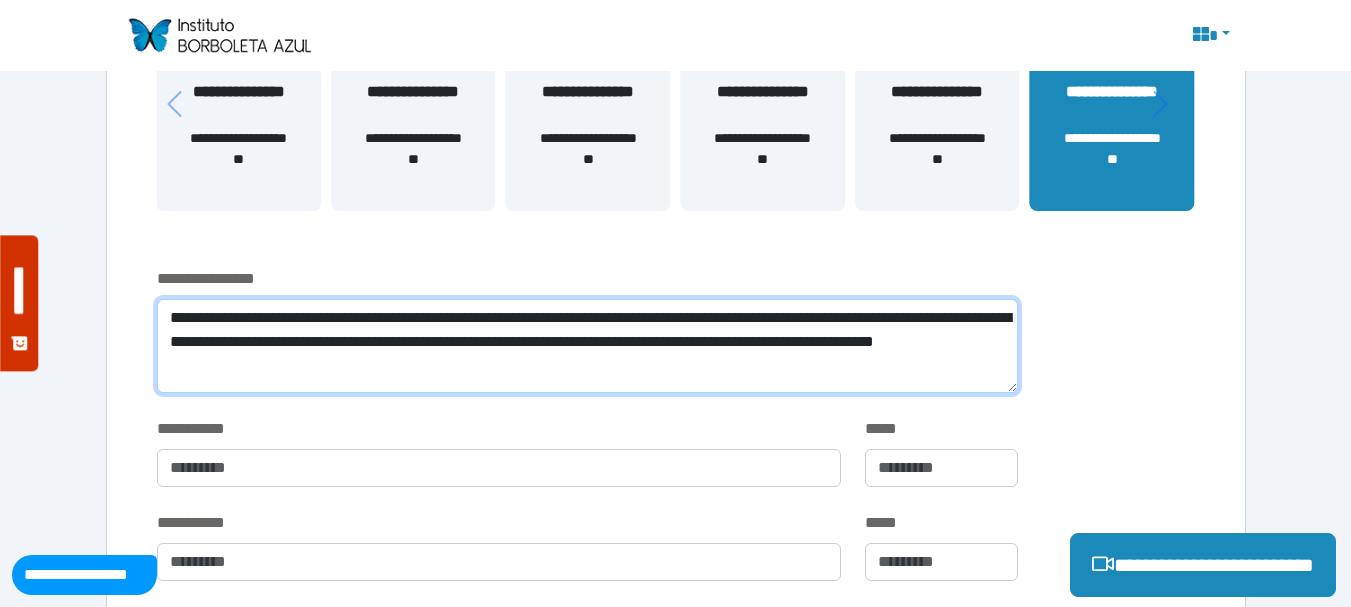 click on "**********" at bounding box center [587, 346] 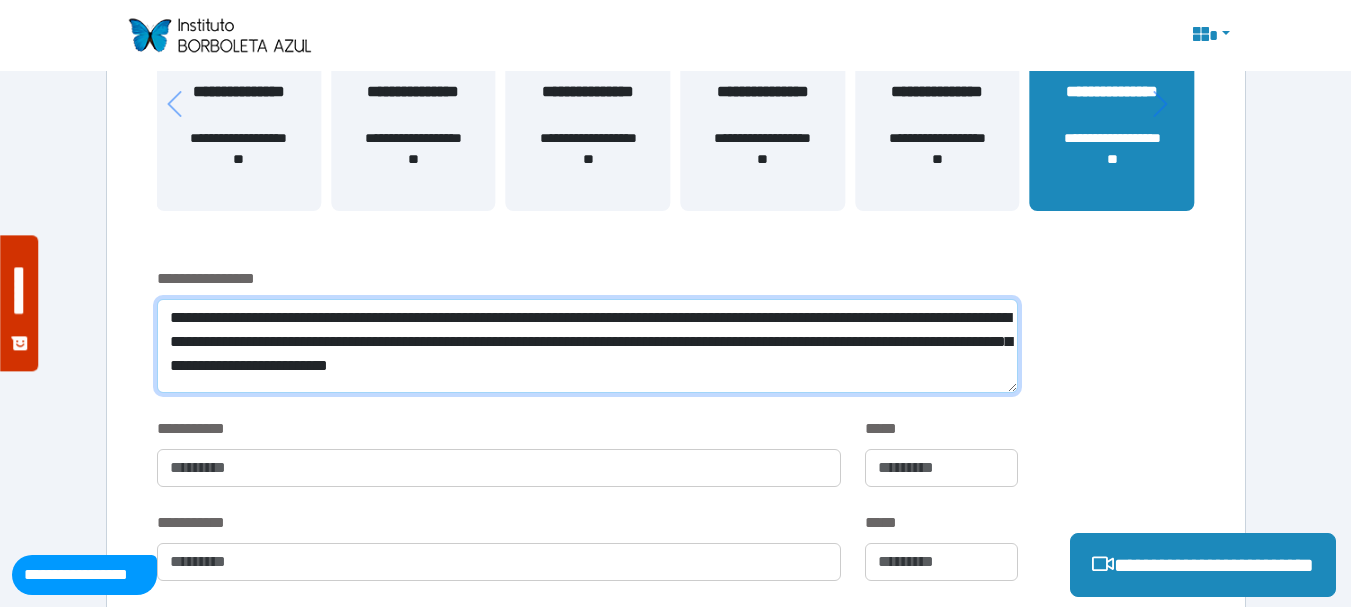 click on "**********" at bounding box center [587, 346] 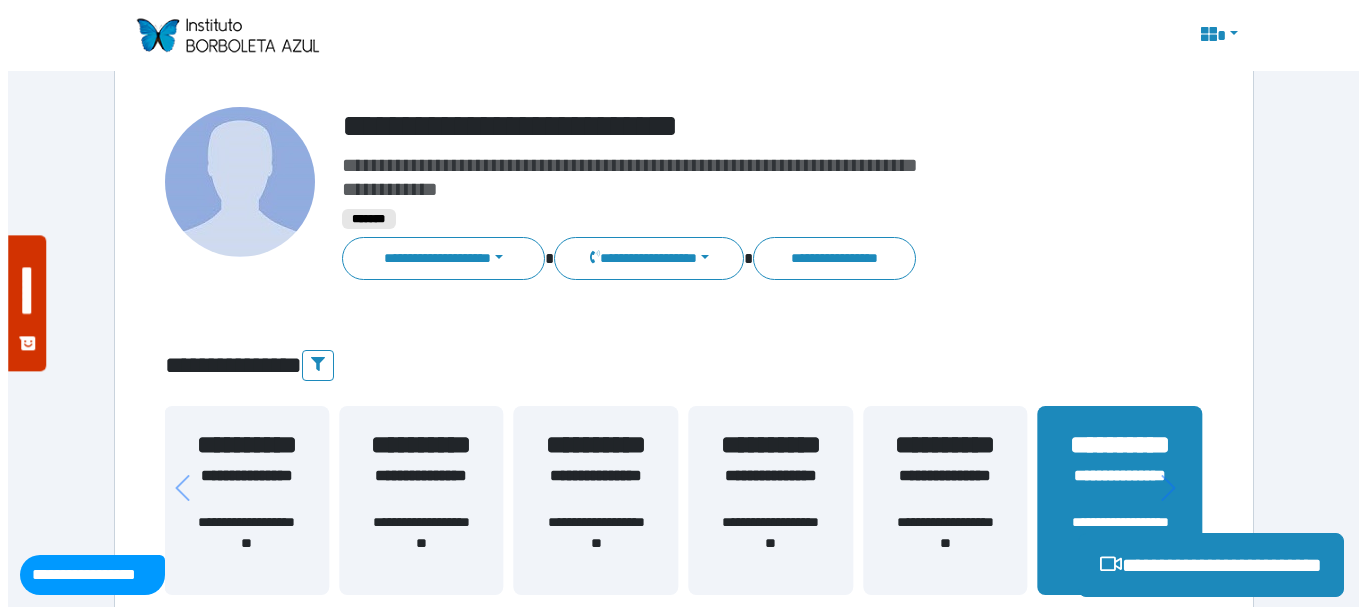scroll, scrollTop: 0, scrollLeft: 0, axis: both 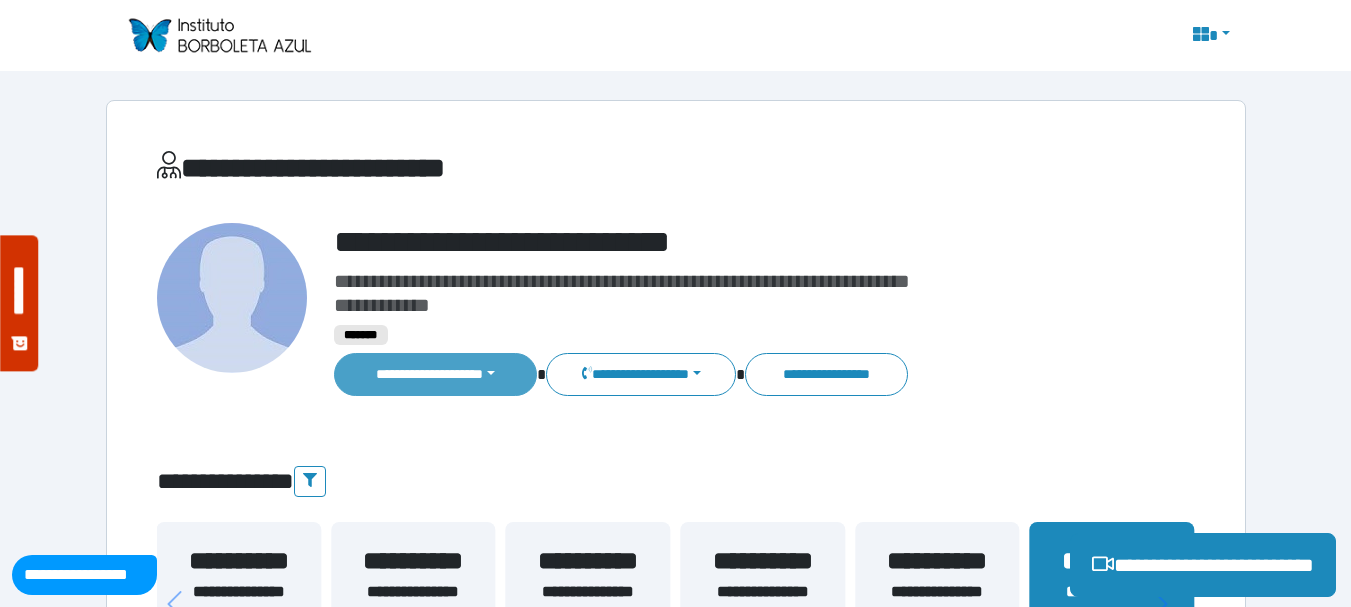 type on "**********" 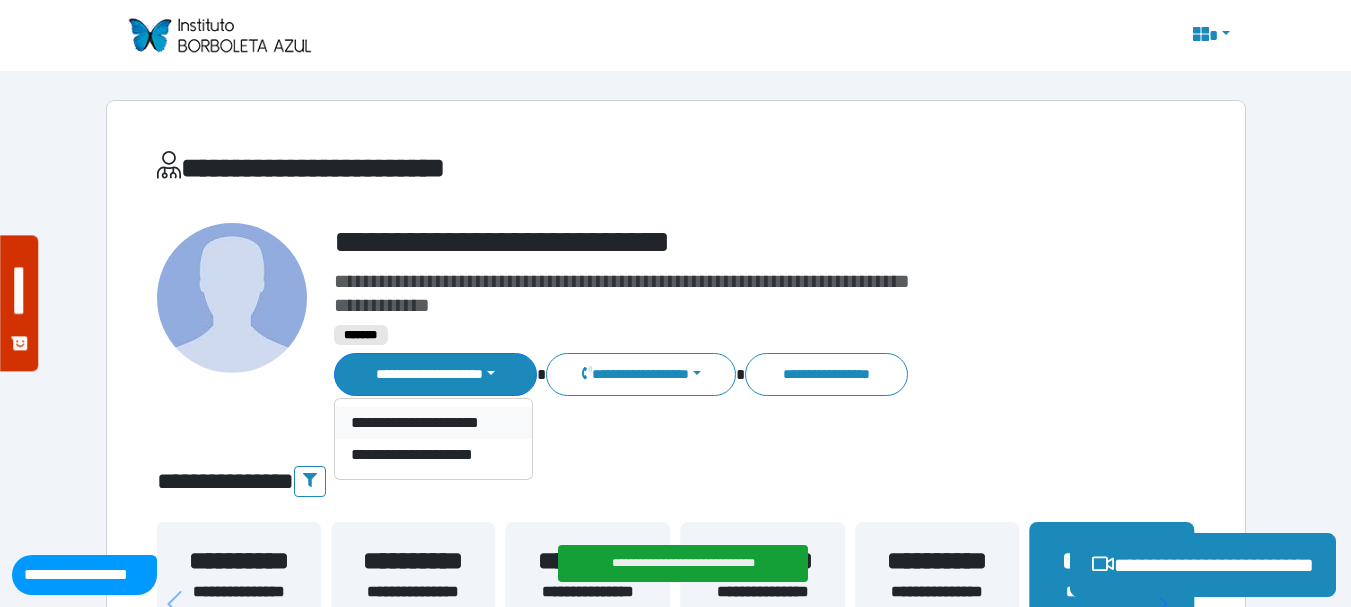click on "**********" at bounding box center (433, 423) 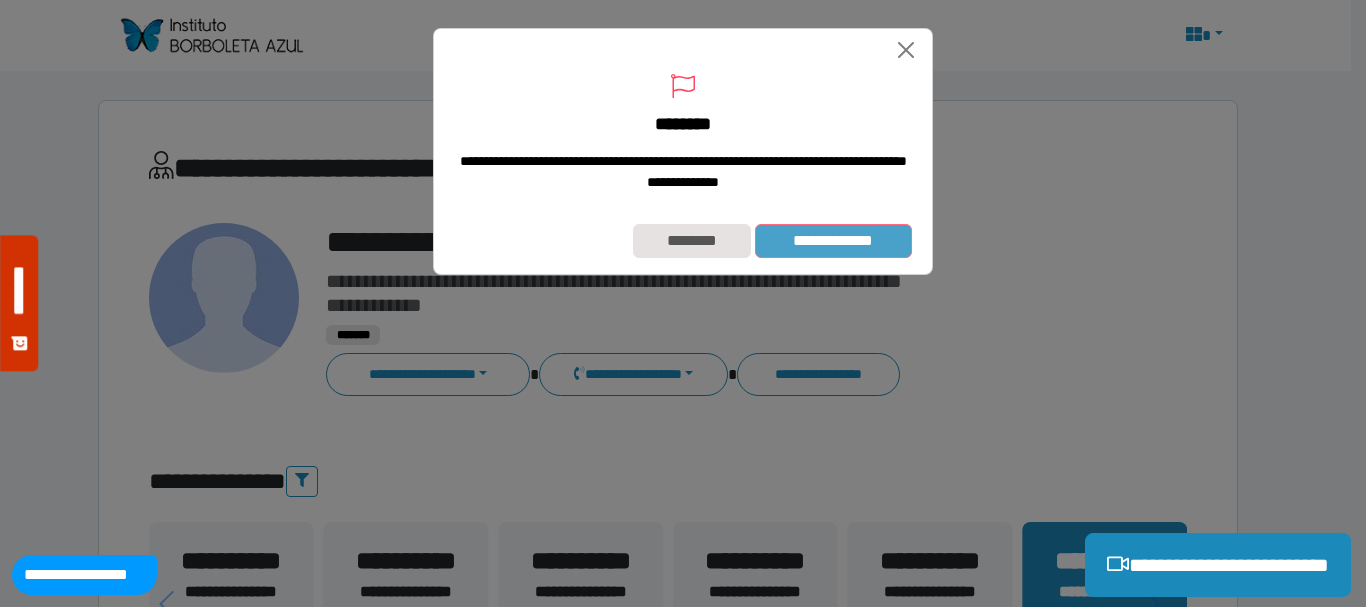 click on "**********" at bounding box center (833, 241) 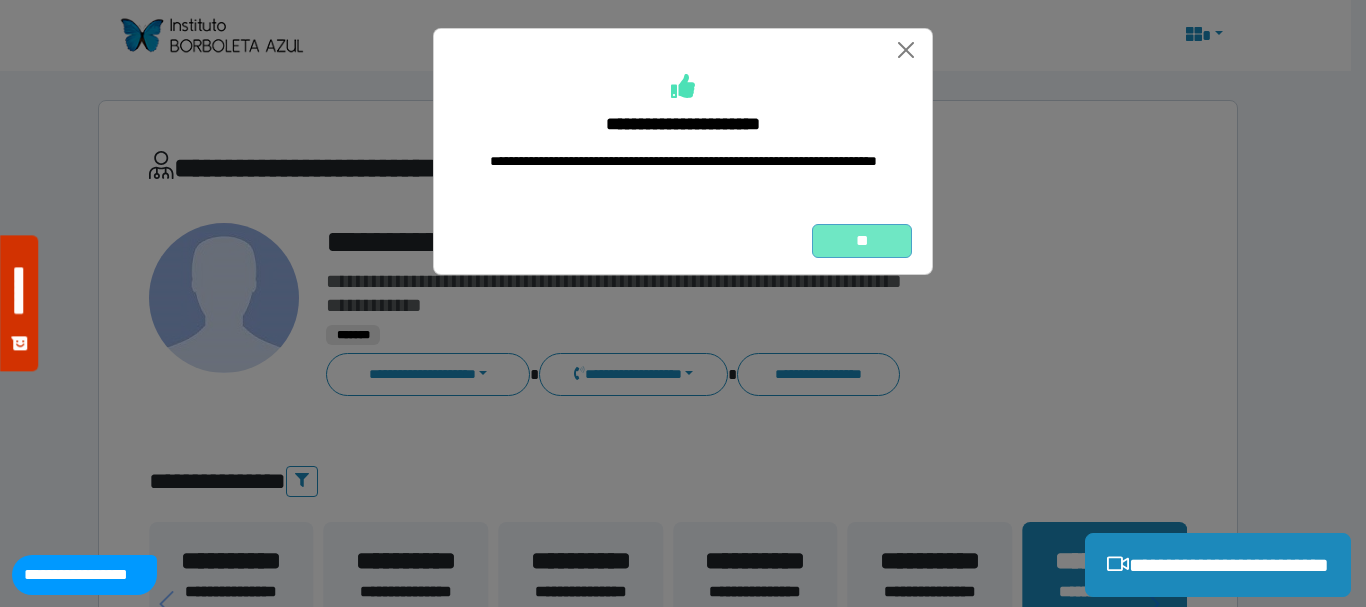 click on "**" at bounding box center [862, 241] 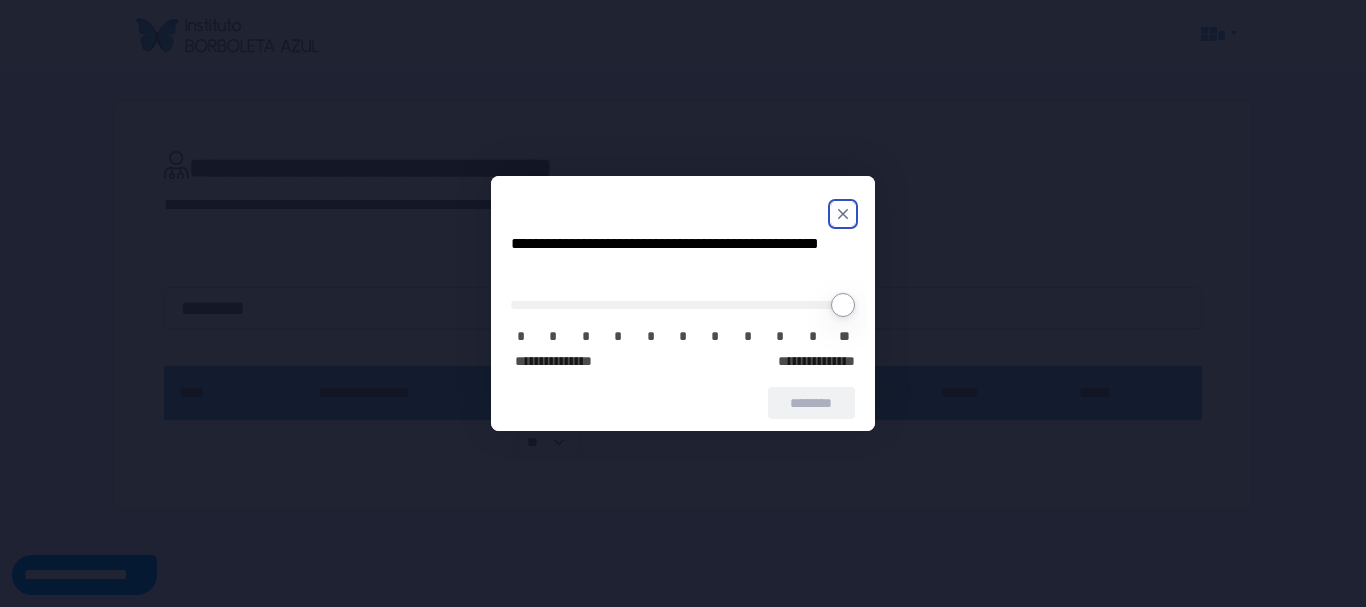 scroll, scrollTop: 0, scrollLeft: 0, axis: both 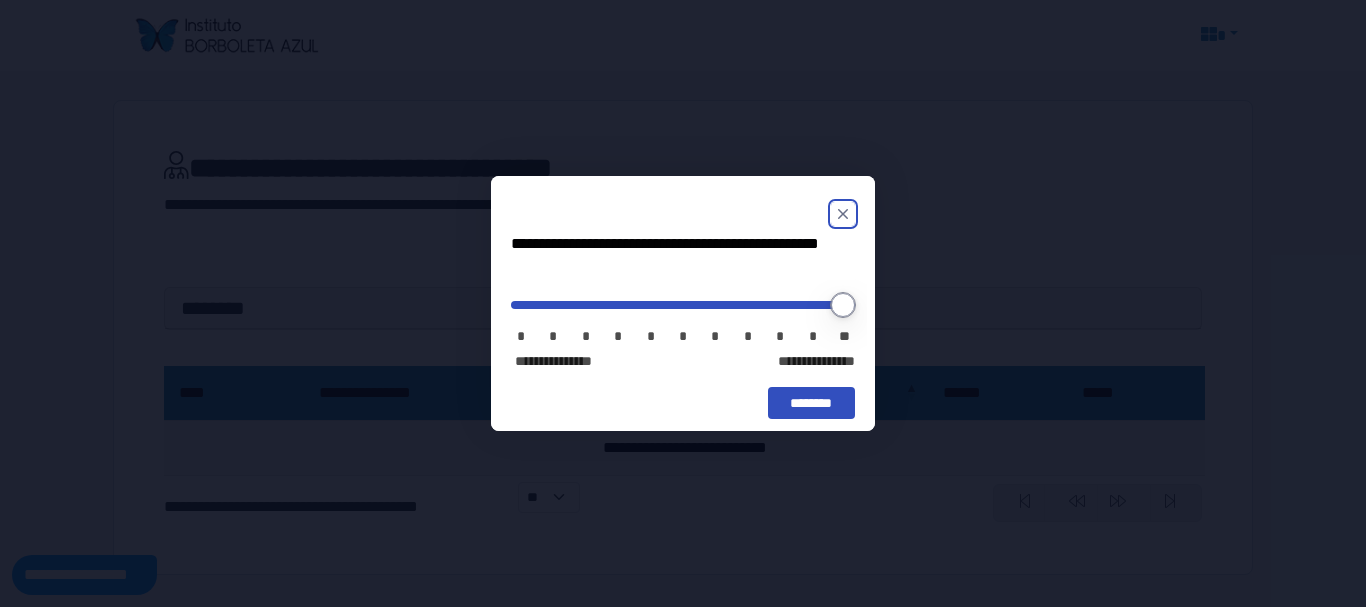 drag, startPoint x: 519, startPoint y: 299, endPoint x: 865, endPoint y: 299, distance: 346 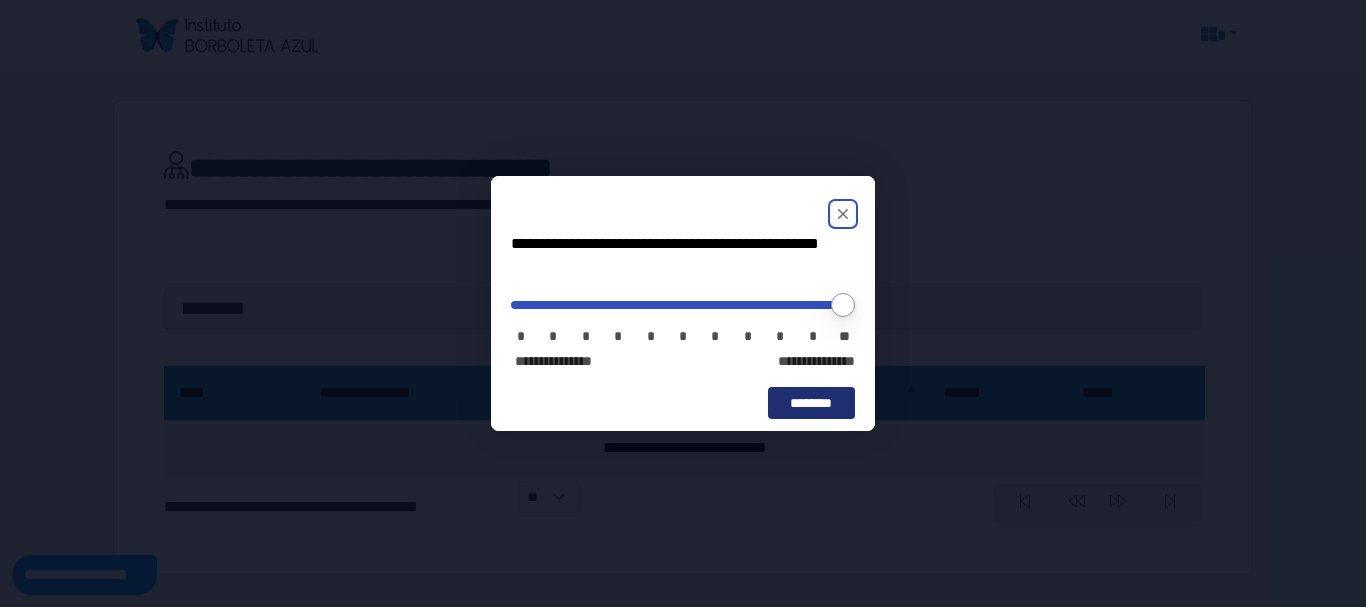 click on "********" at bounding box center [811, 403] 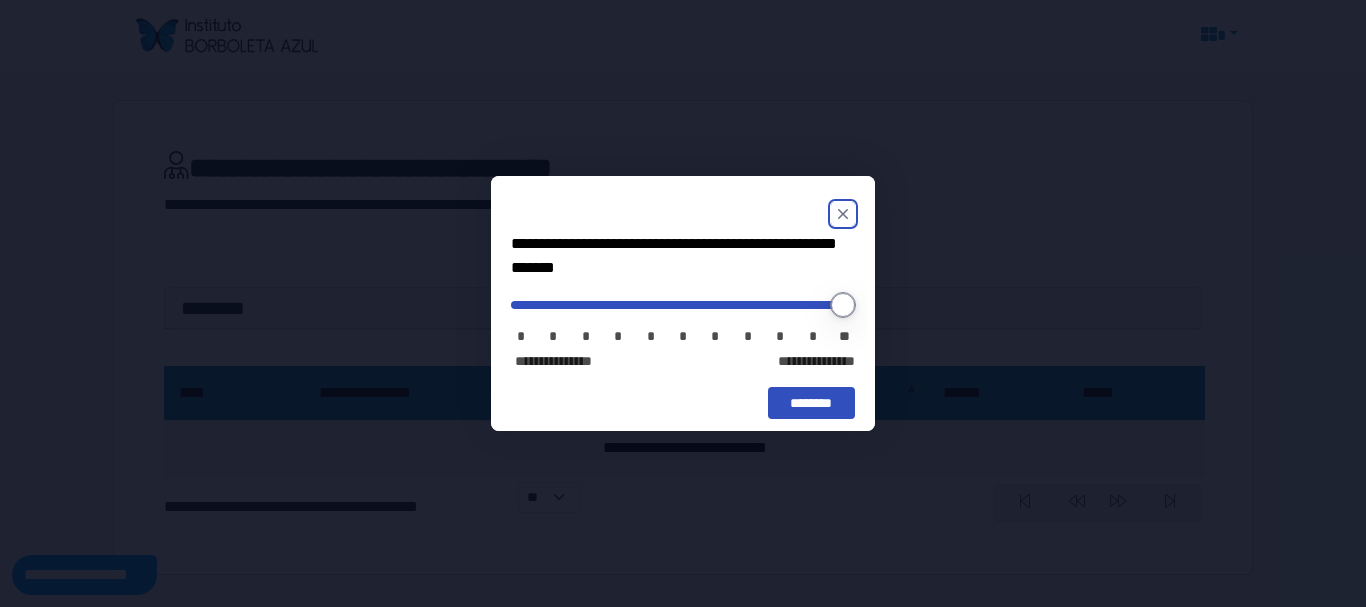 drag, startPoint x: 519, startPoint y: 297, endPoint x: 867, endPoint y: 312, distance: 348.32312 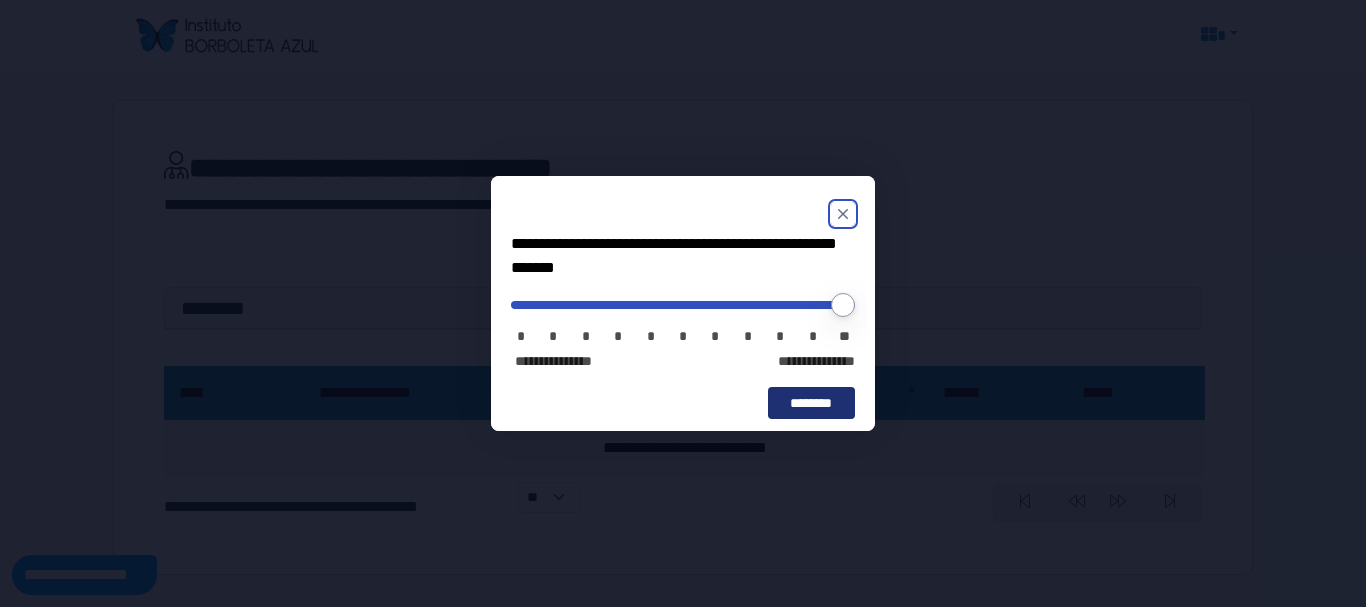 click on "********" at bounding box center [811, 403] 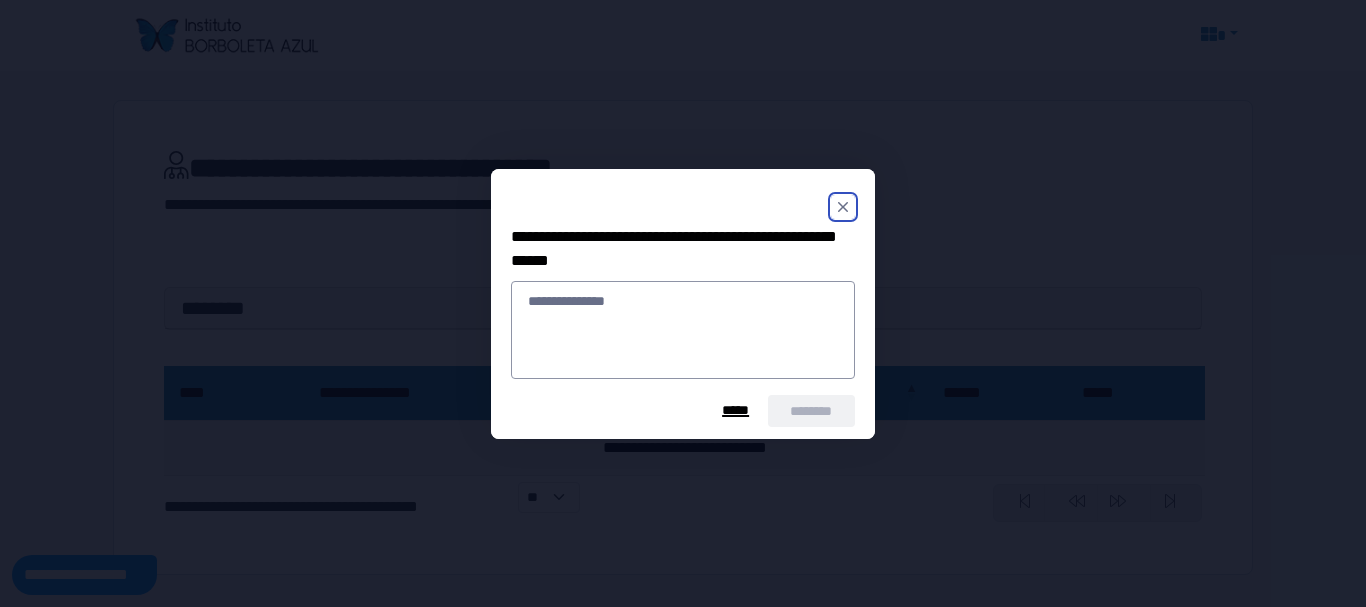 click on "*****" at bounding box center (735, 410) 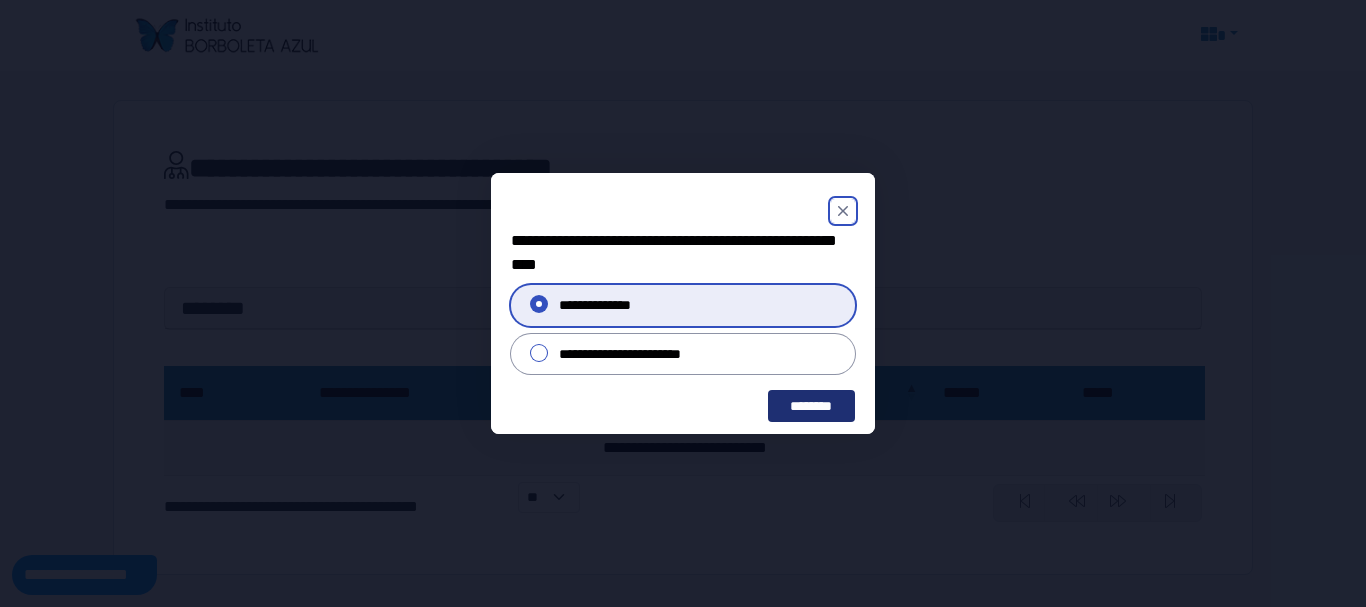 click on "********" at bounding box center (811, 406) 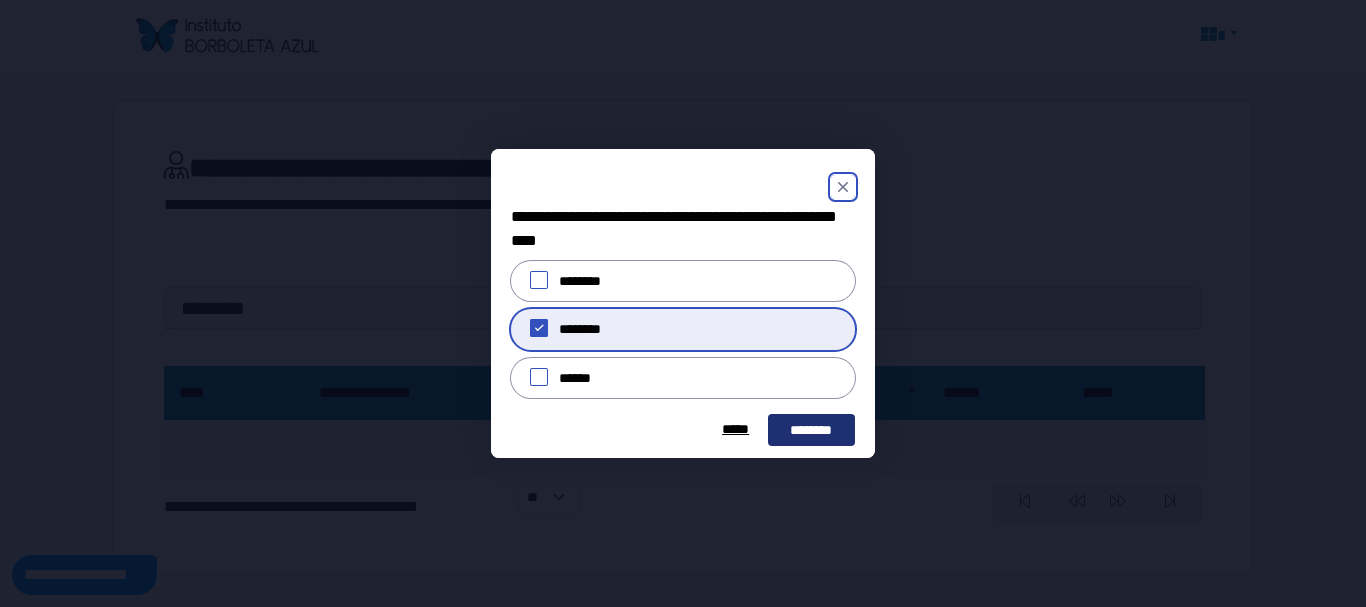 click on "********" at bounding box center [811, 430] 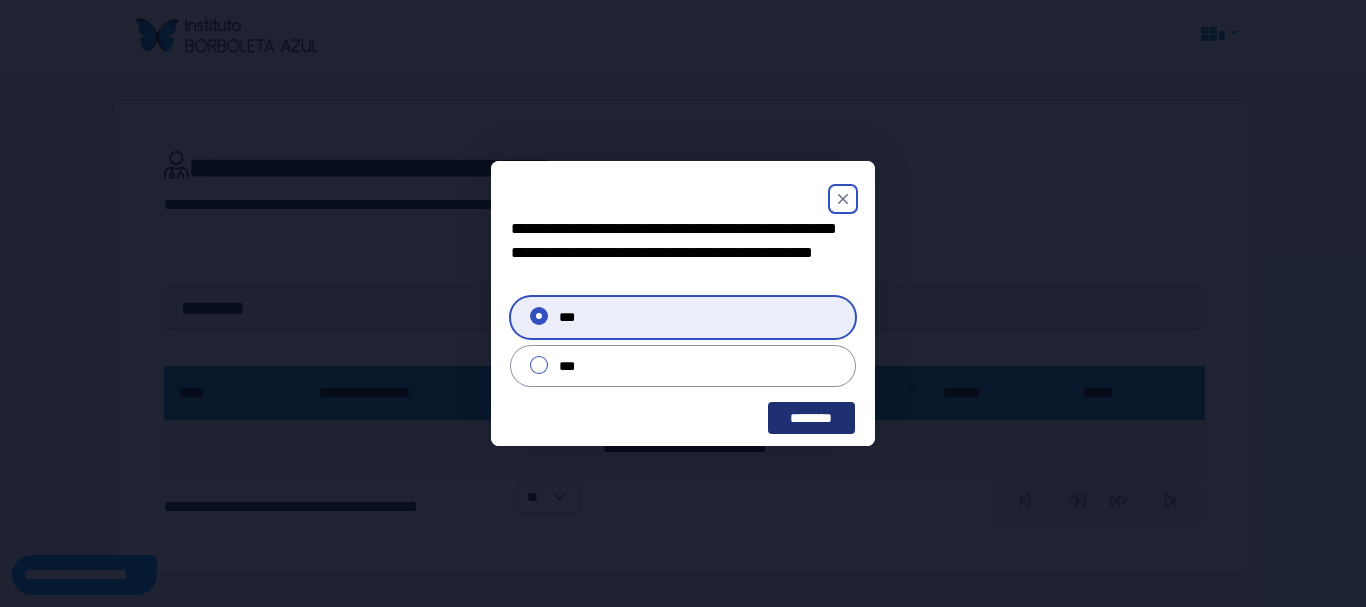 click on "********" at bounding box center [811, 418] 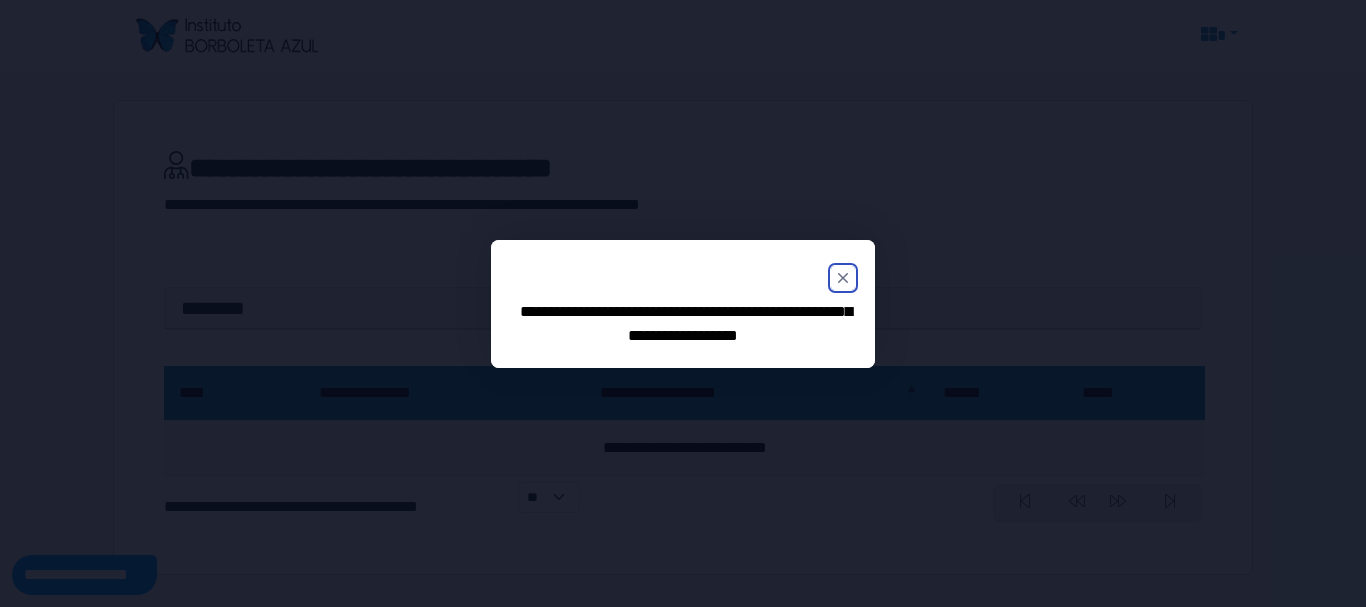 click 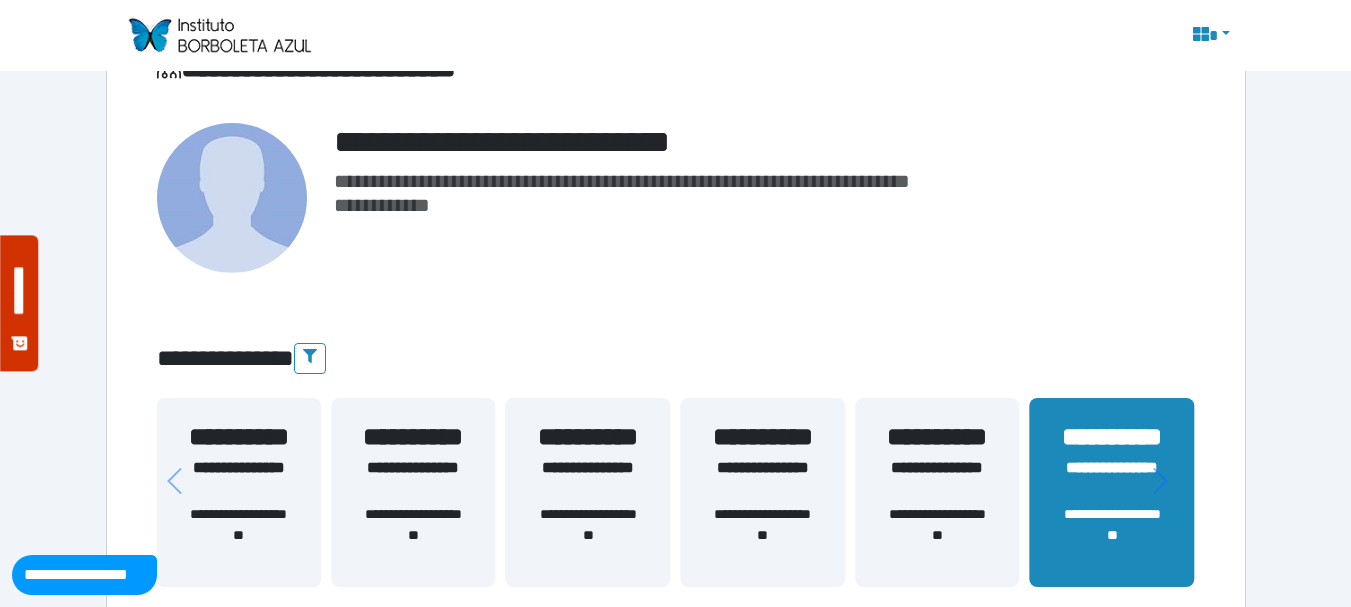 scroll, scrollTop: 0, scrollLeft: 0, axis: both 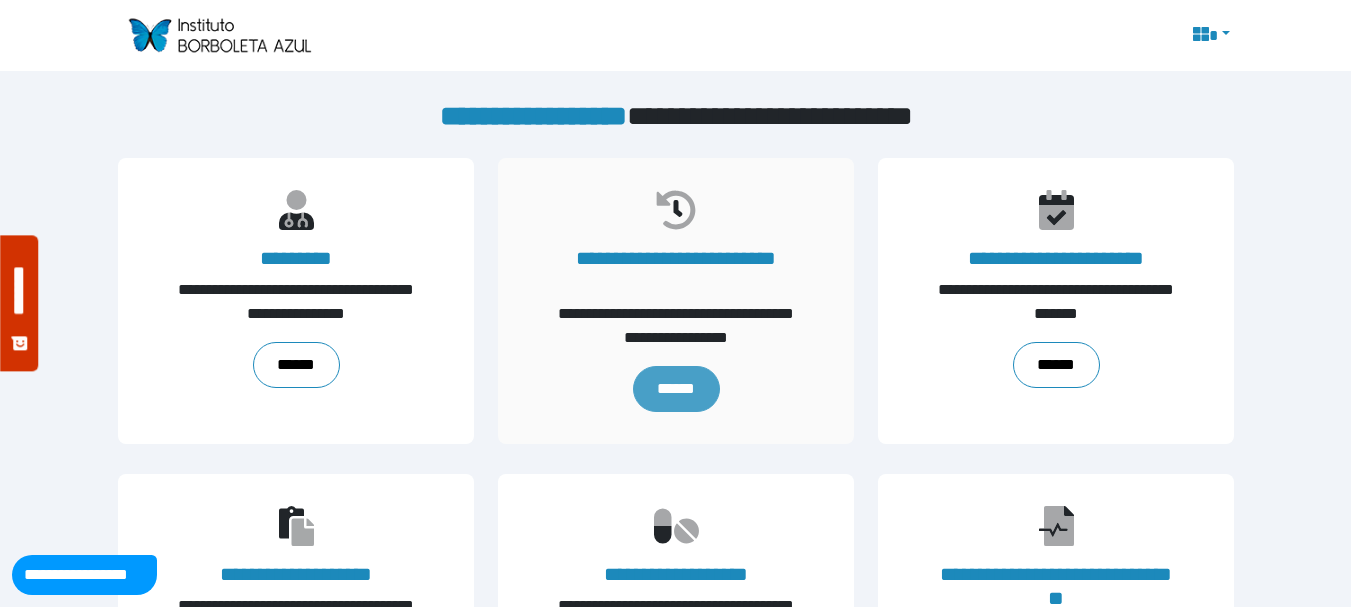 click on "******" at bounding box center [675, 389] 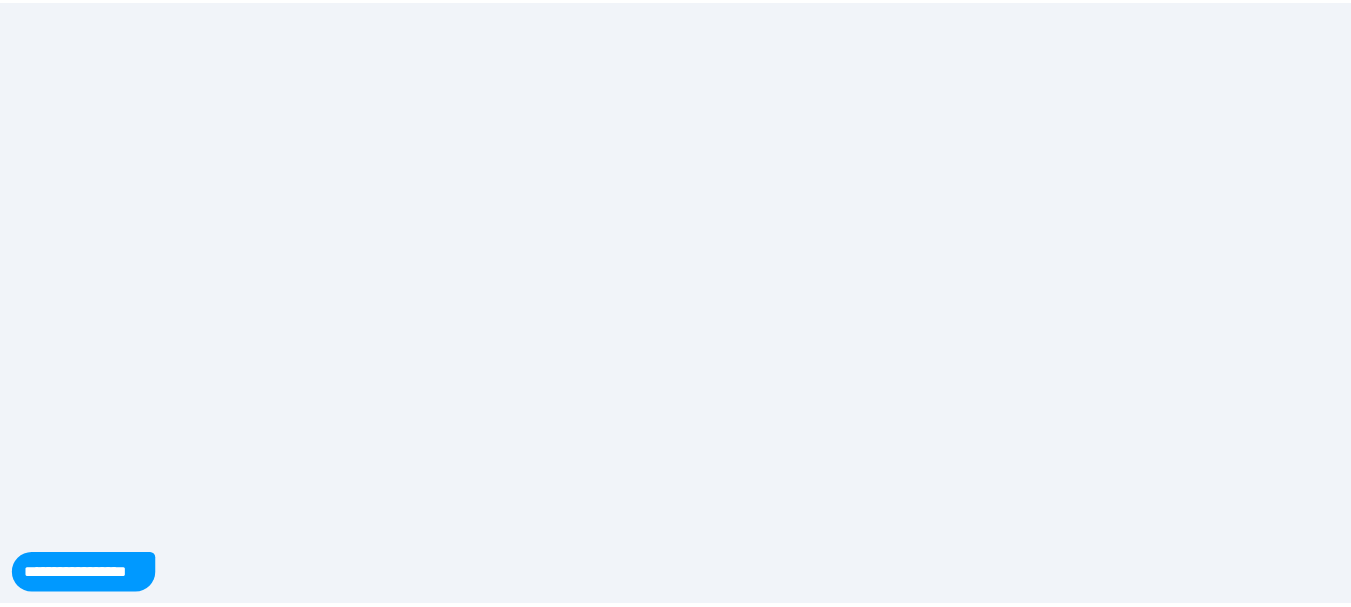 scroll, scrollTop: 0, scrollLeft: 0, axis: both 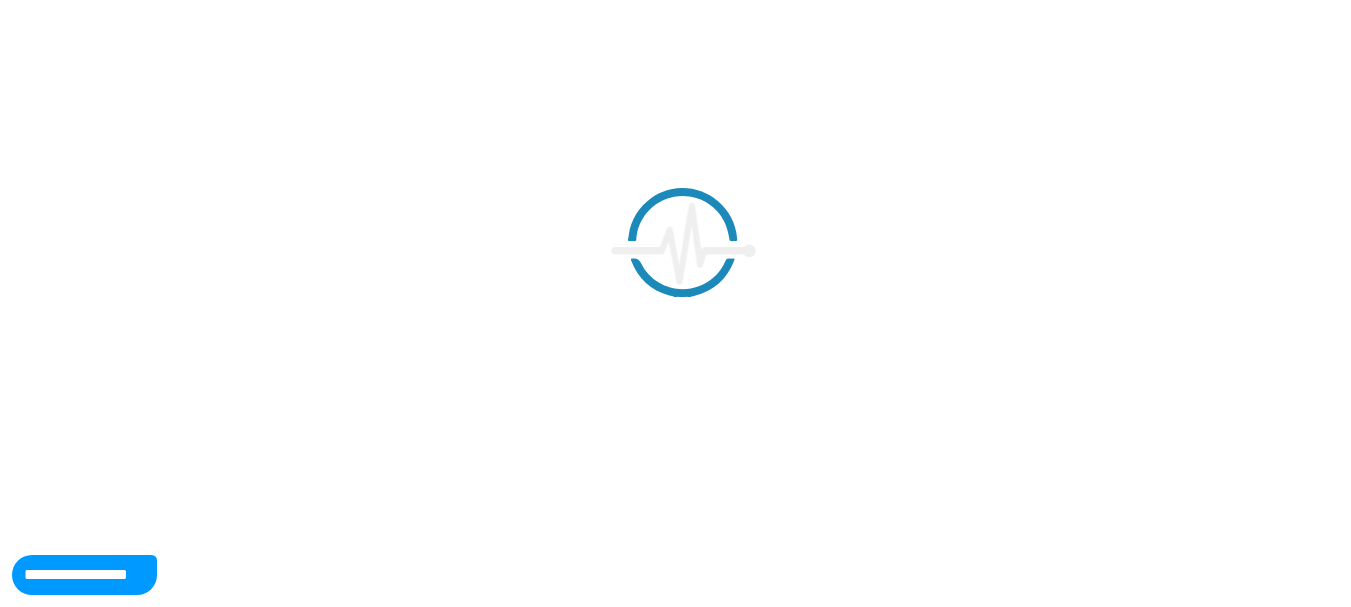 select on "**" 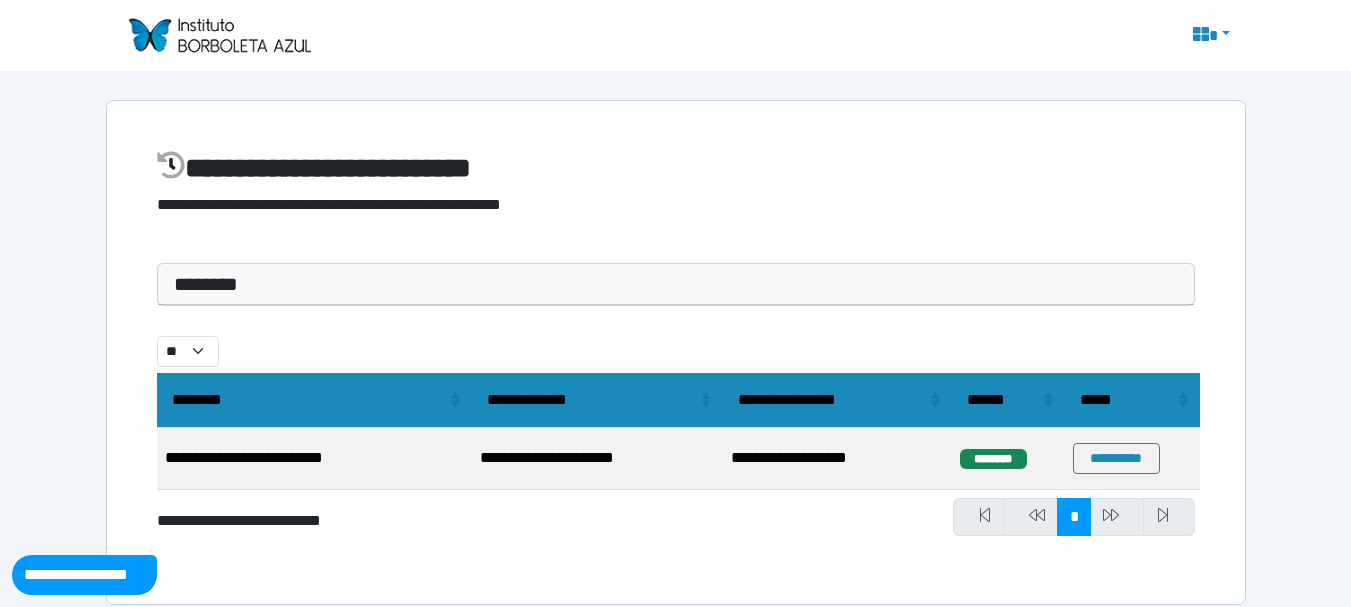 click on "********" at bounding box center [676, 284] 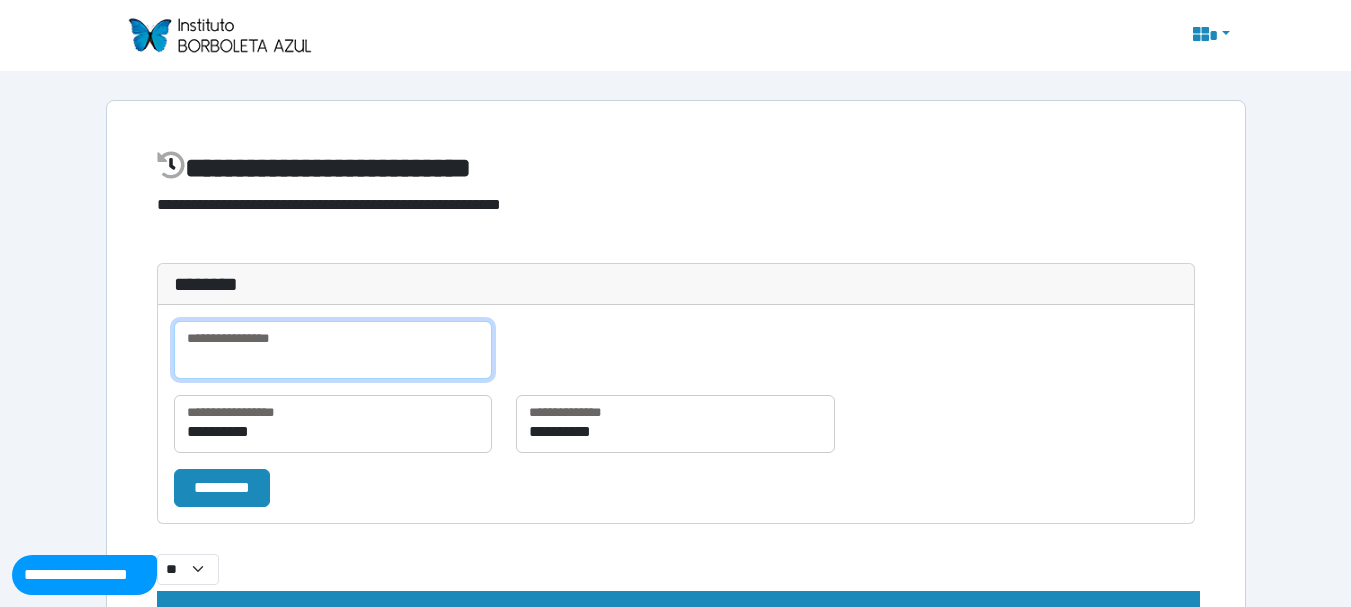 click at bounding box center (333, 350) 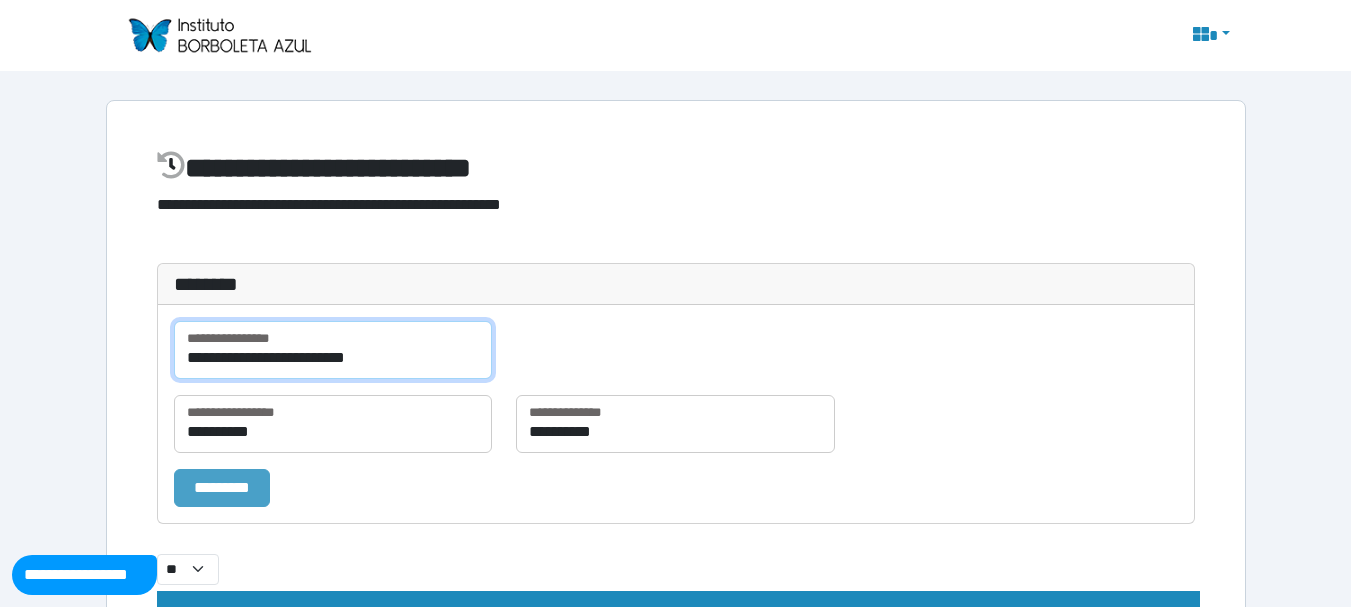 type on "**********" 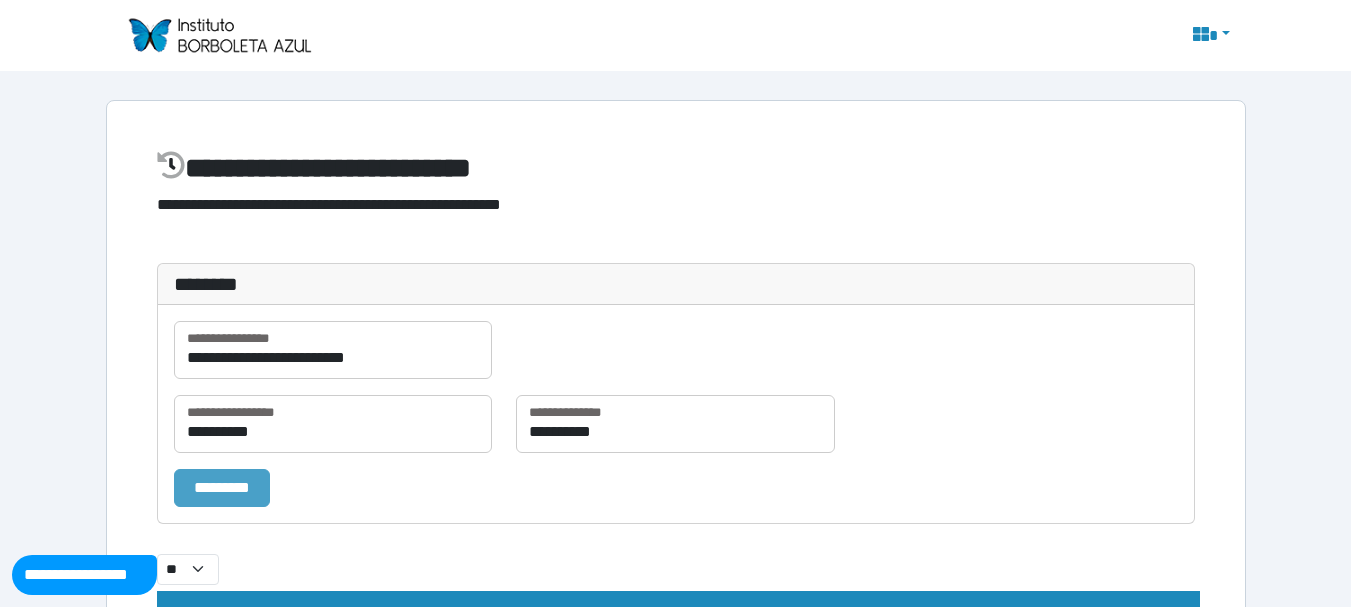 click on "*********" at bounding box center [222, 488] 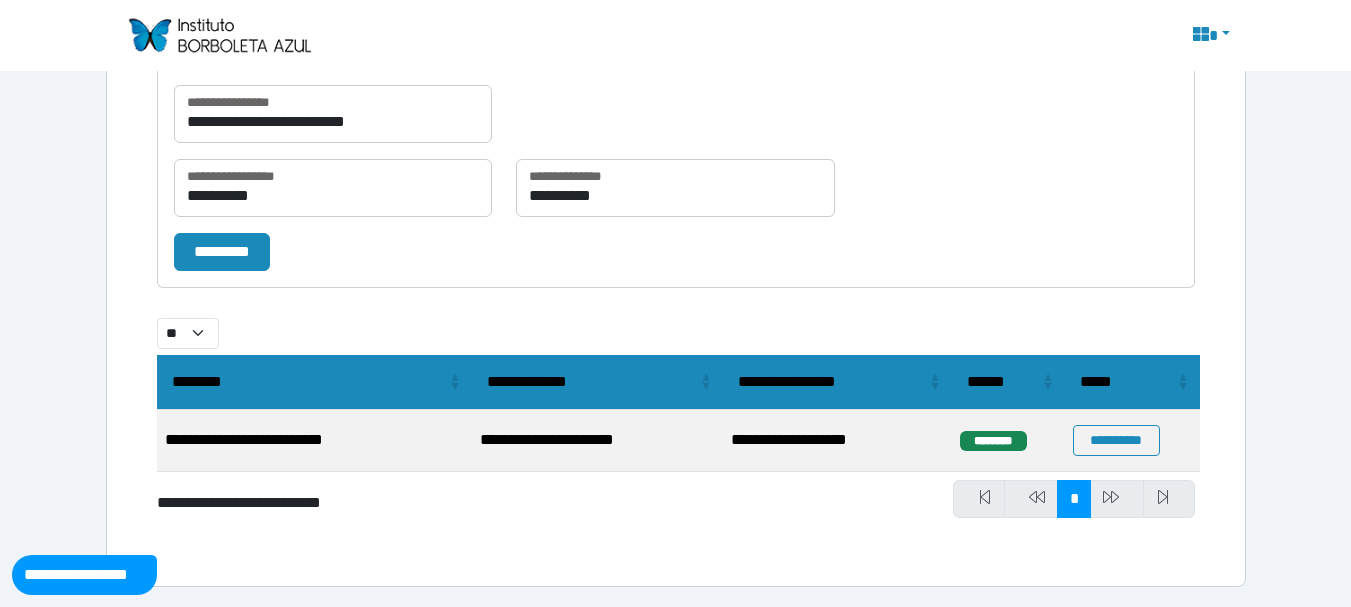 scroll, scrollTop: 0, scrollLeft: 0, axis: both 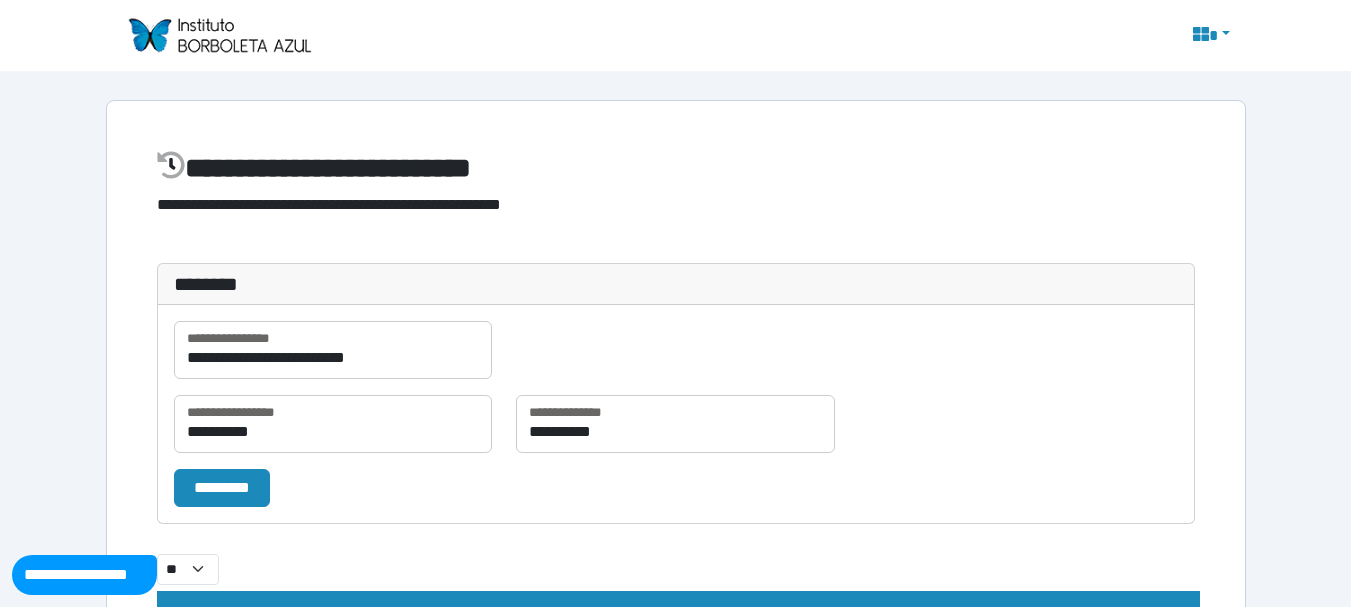 click at bounding box center (1209, 36) 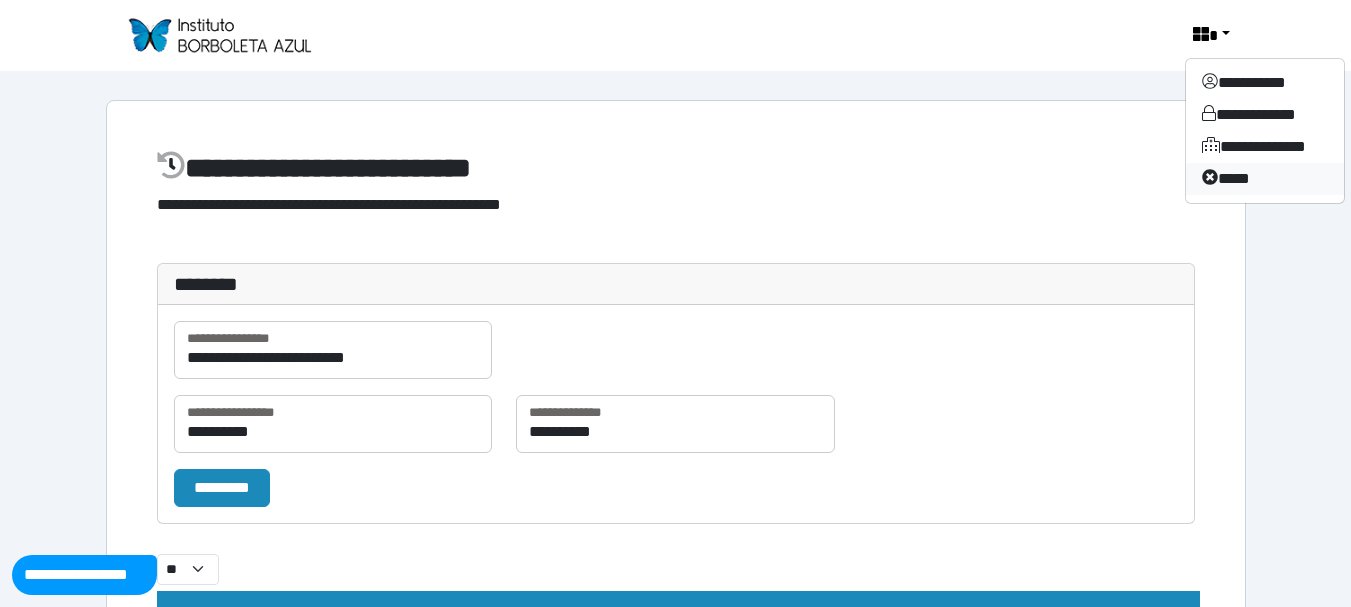 click on "****" at bounding box center [1265, 179] 